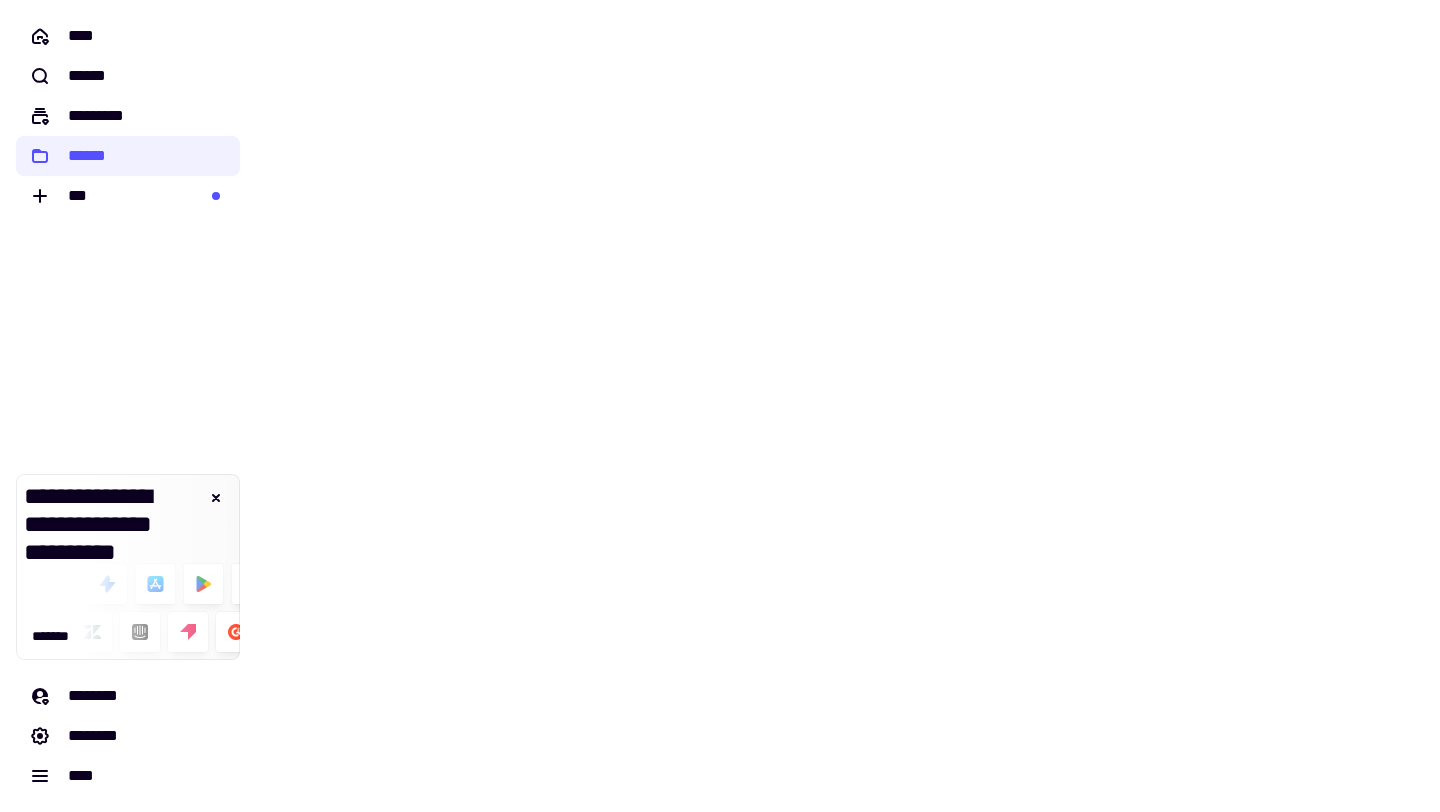 scroll, scrollTop: 0, scrollLeft: 0, axis: both 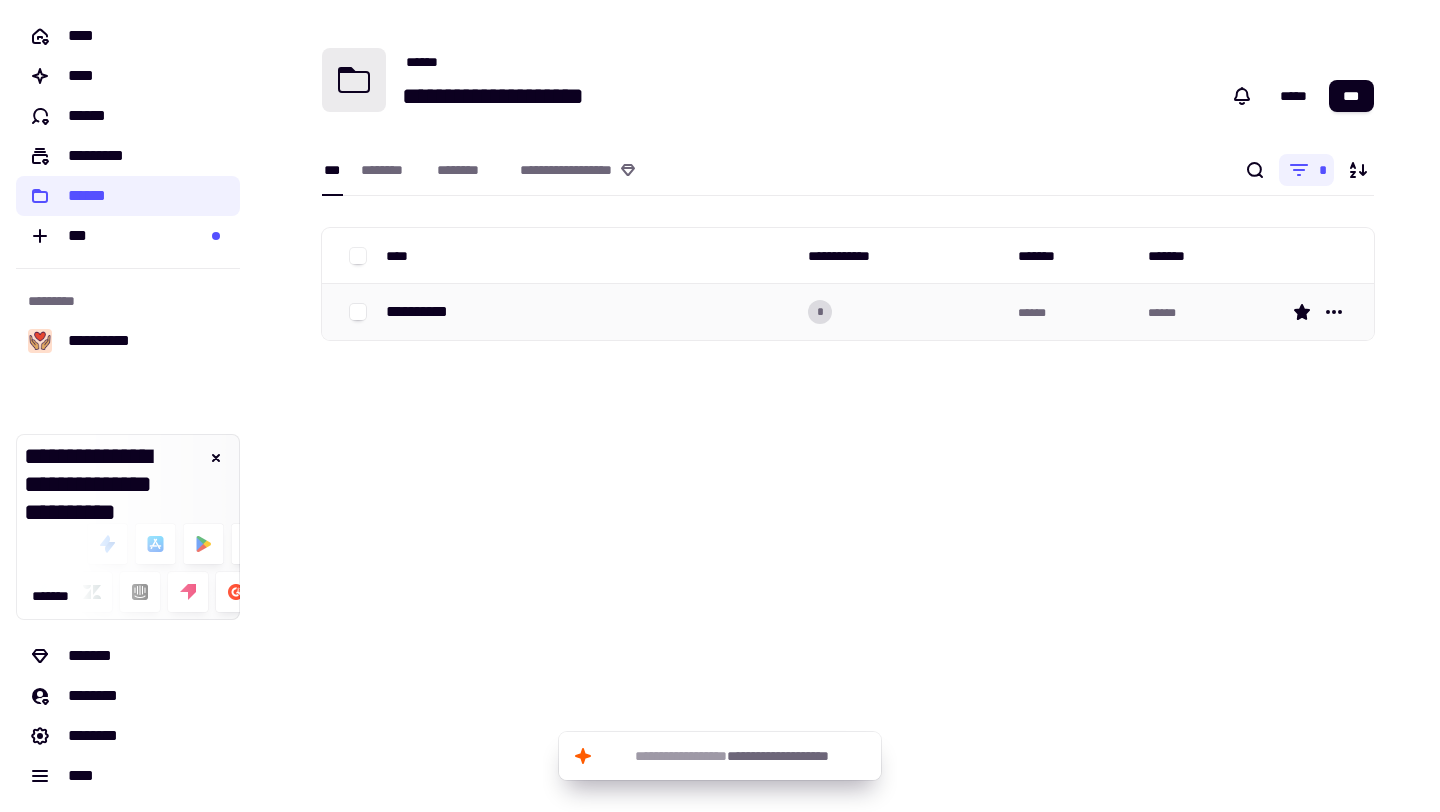click on "**********" at bounding box center (589, 312) 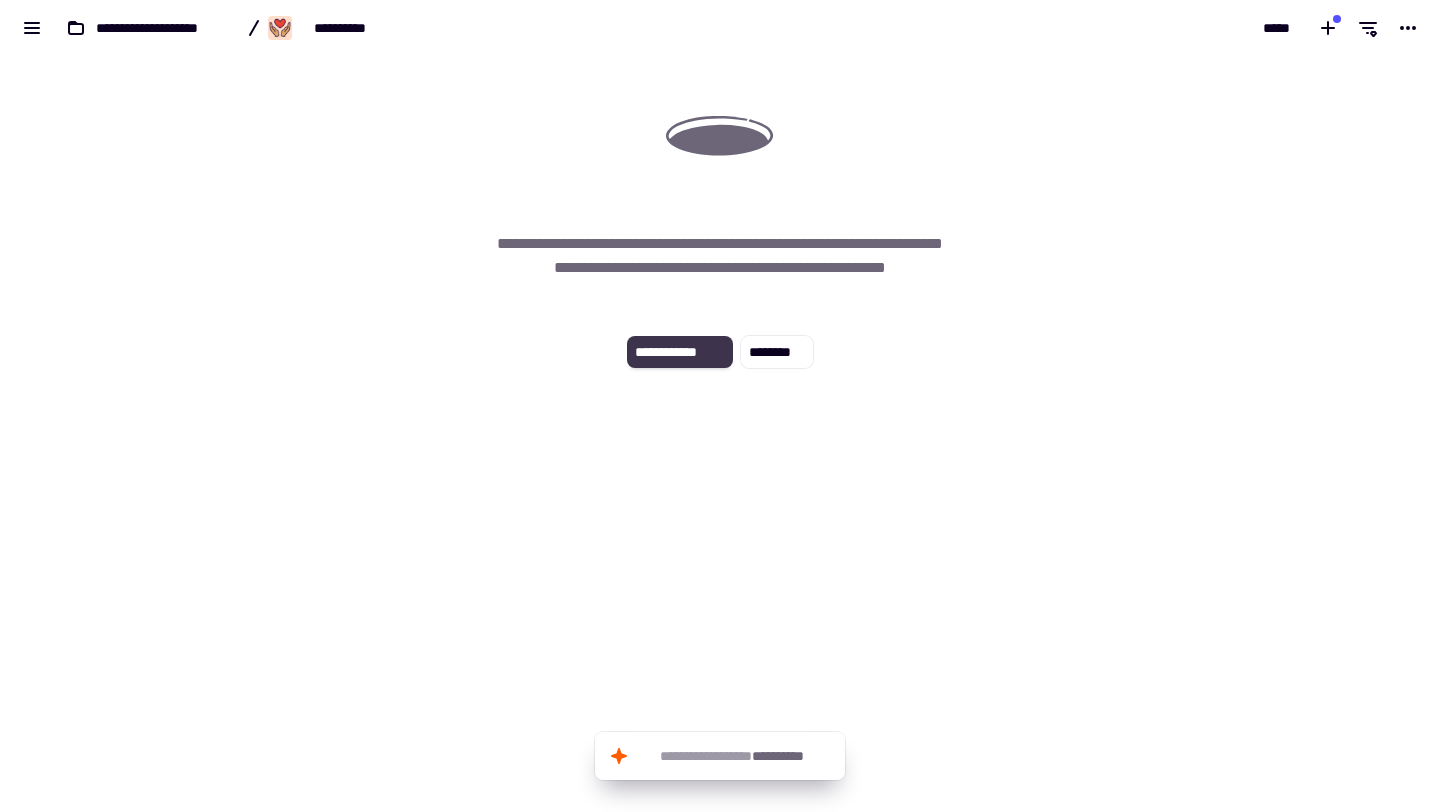 click on "**********" 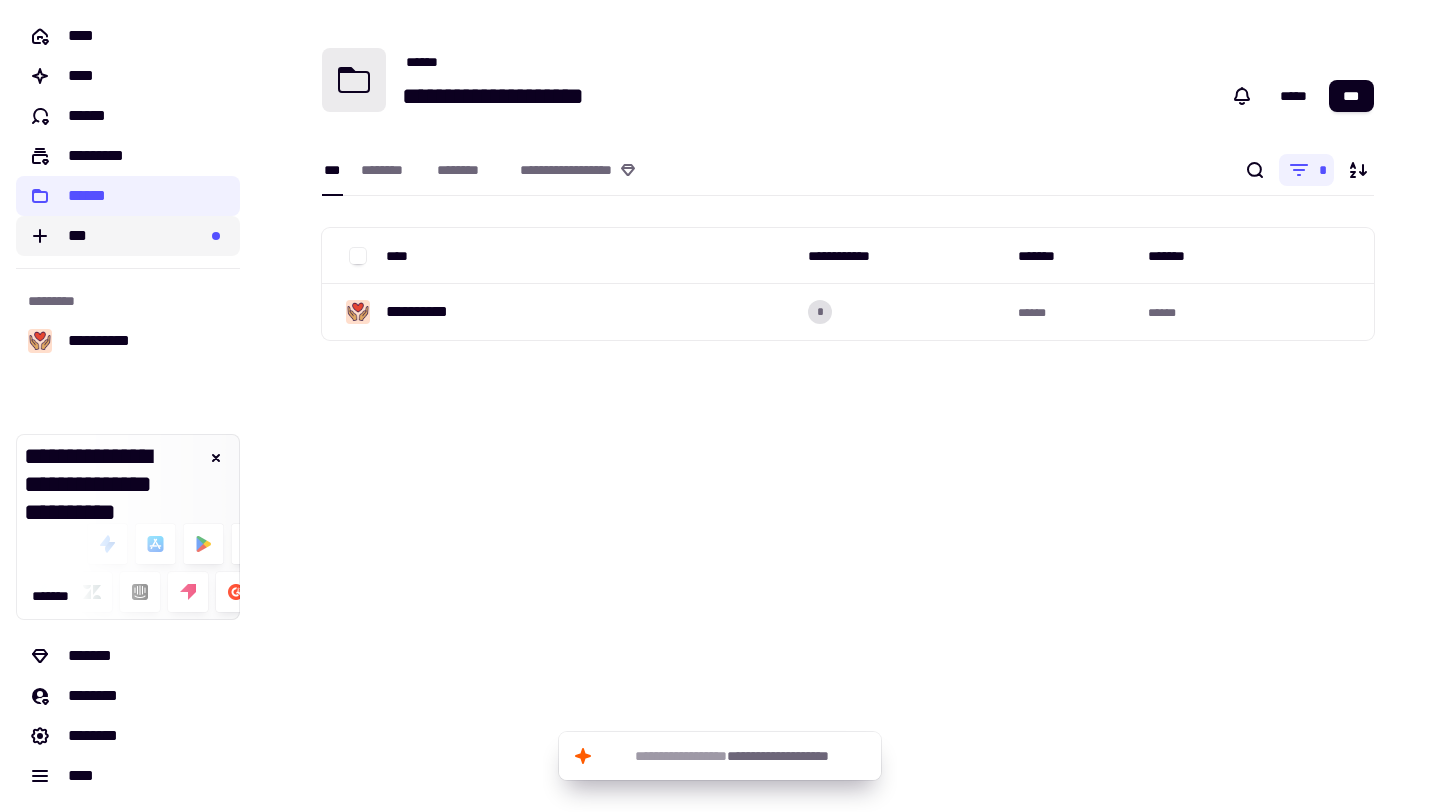 click on "***" 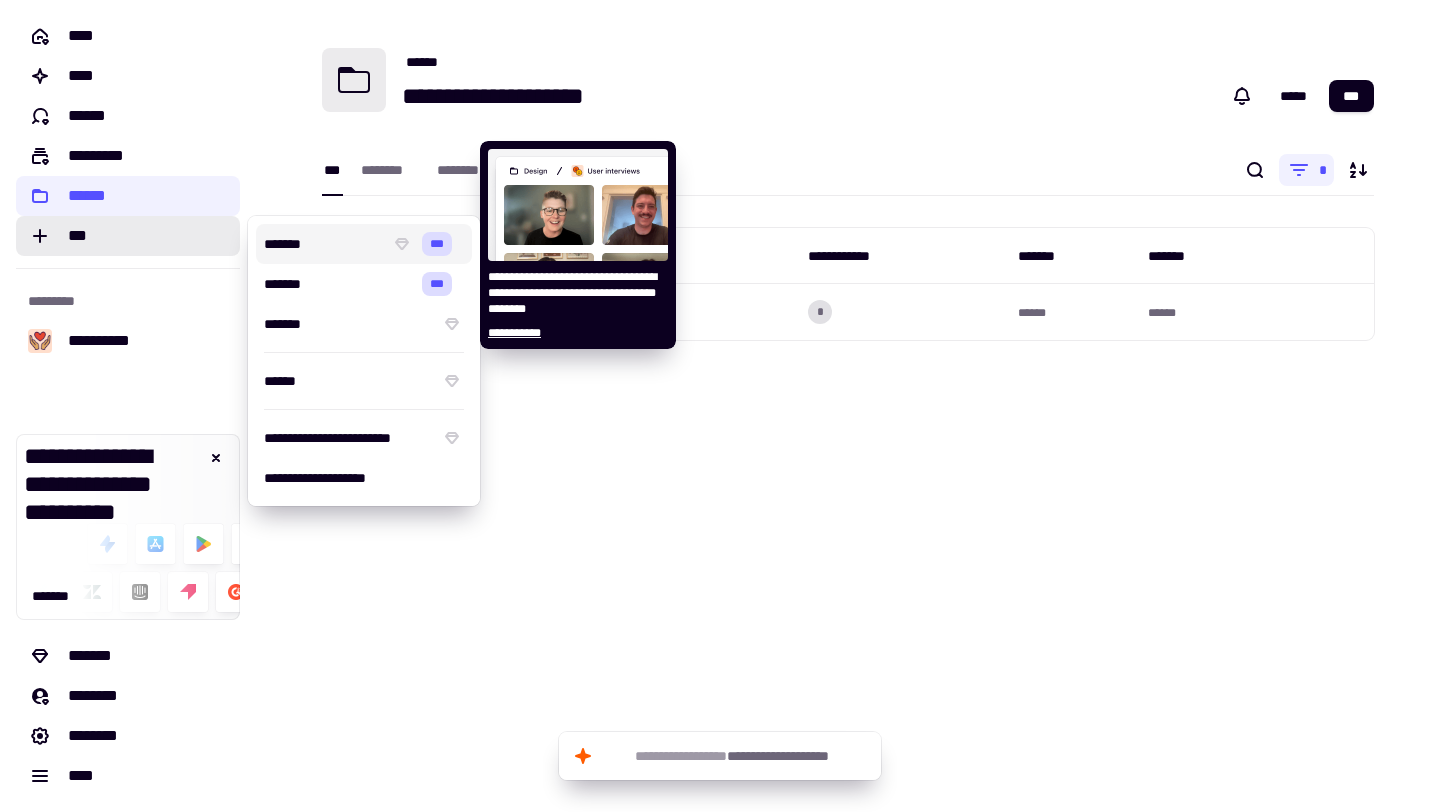 click on "*******" at bounding box center [323, 244] 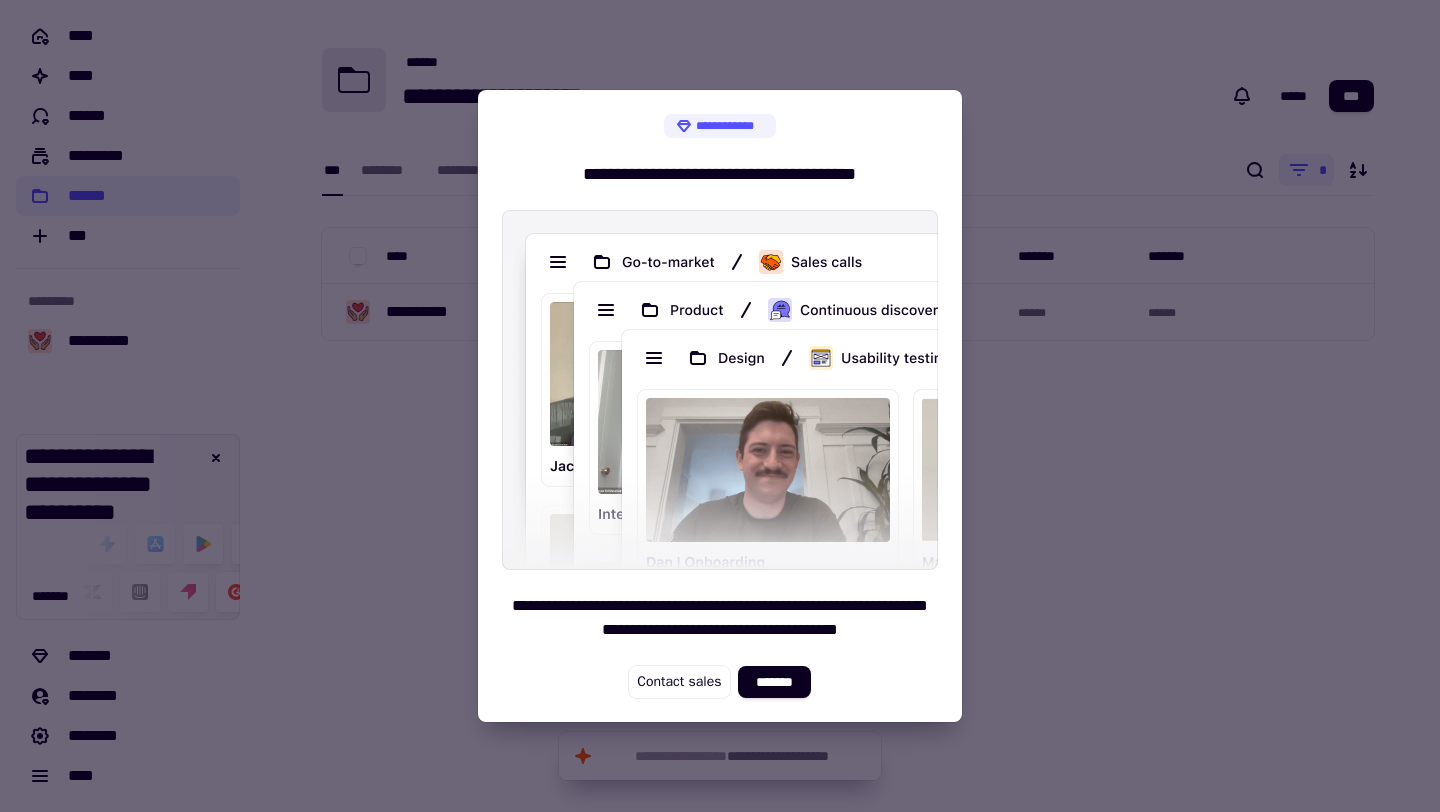 click at bounding box center [720, 406] 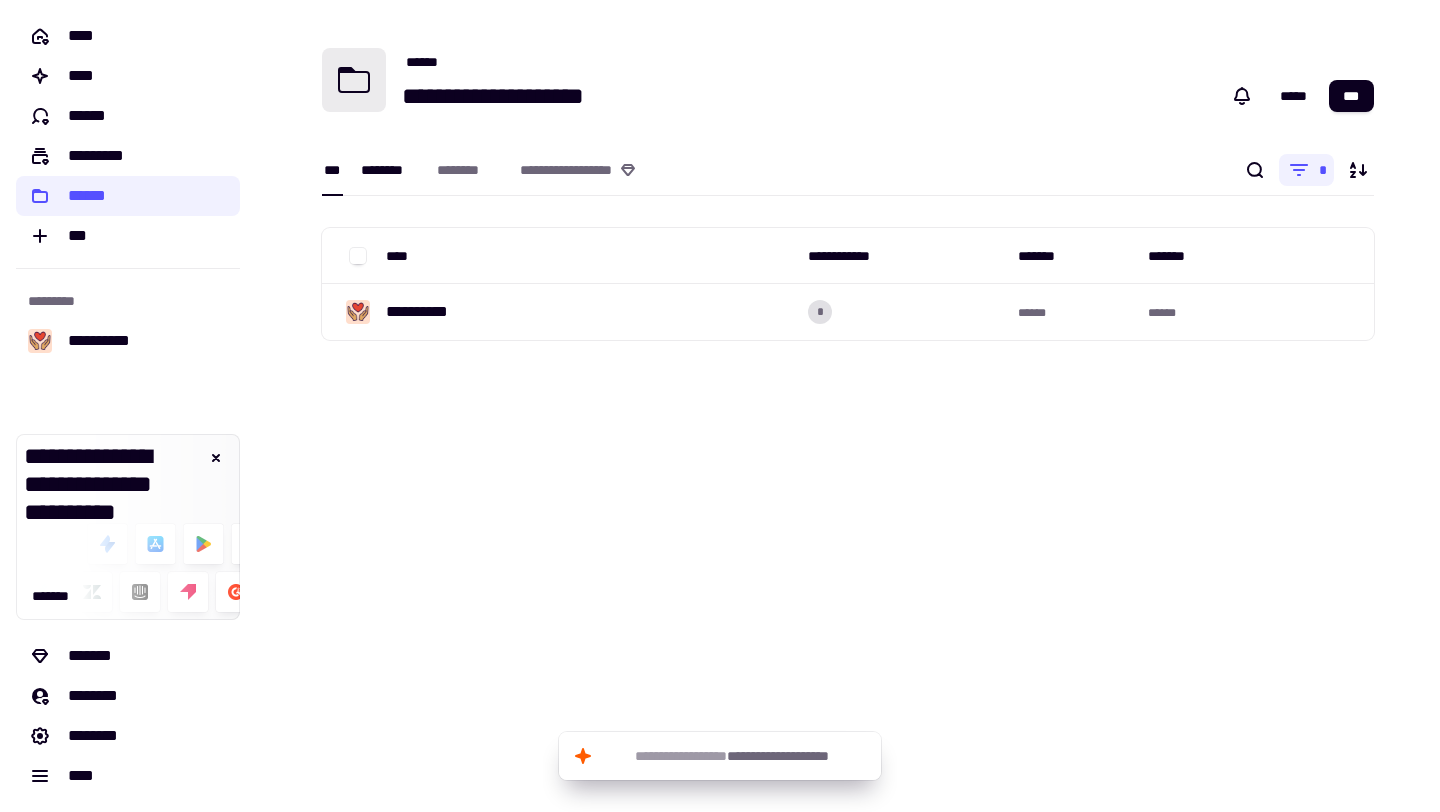 click on "********" at bounding box center (389, 170) 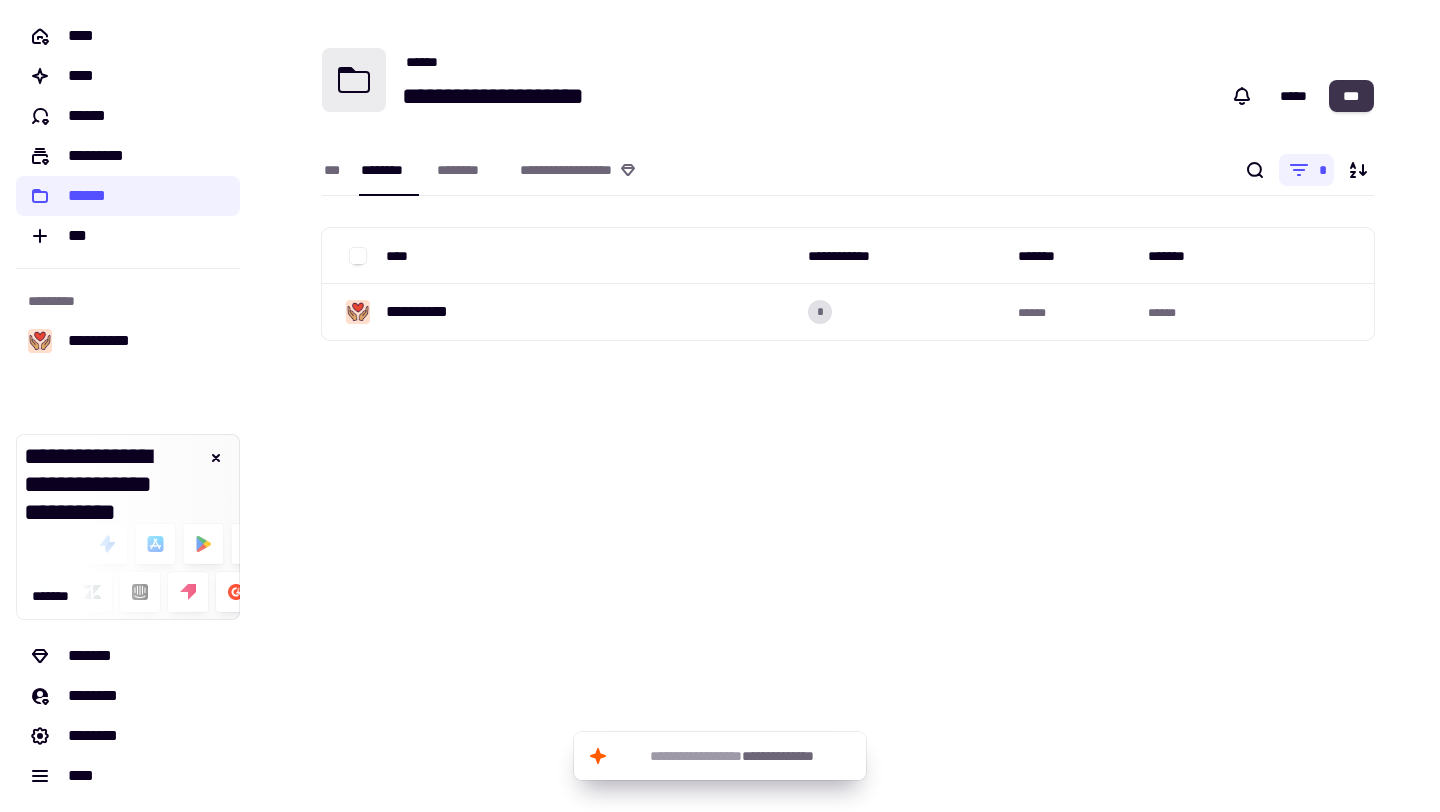 click on "***" 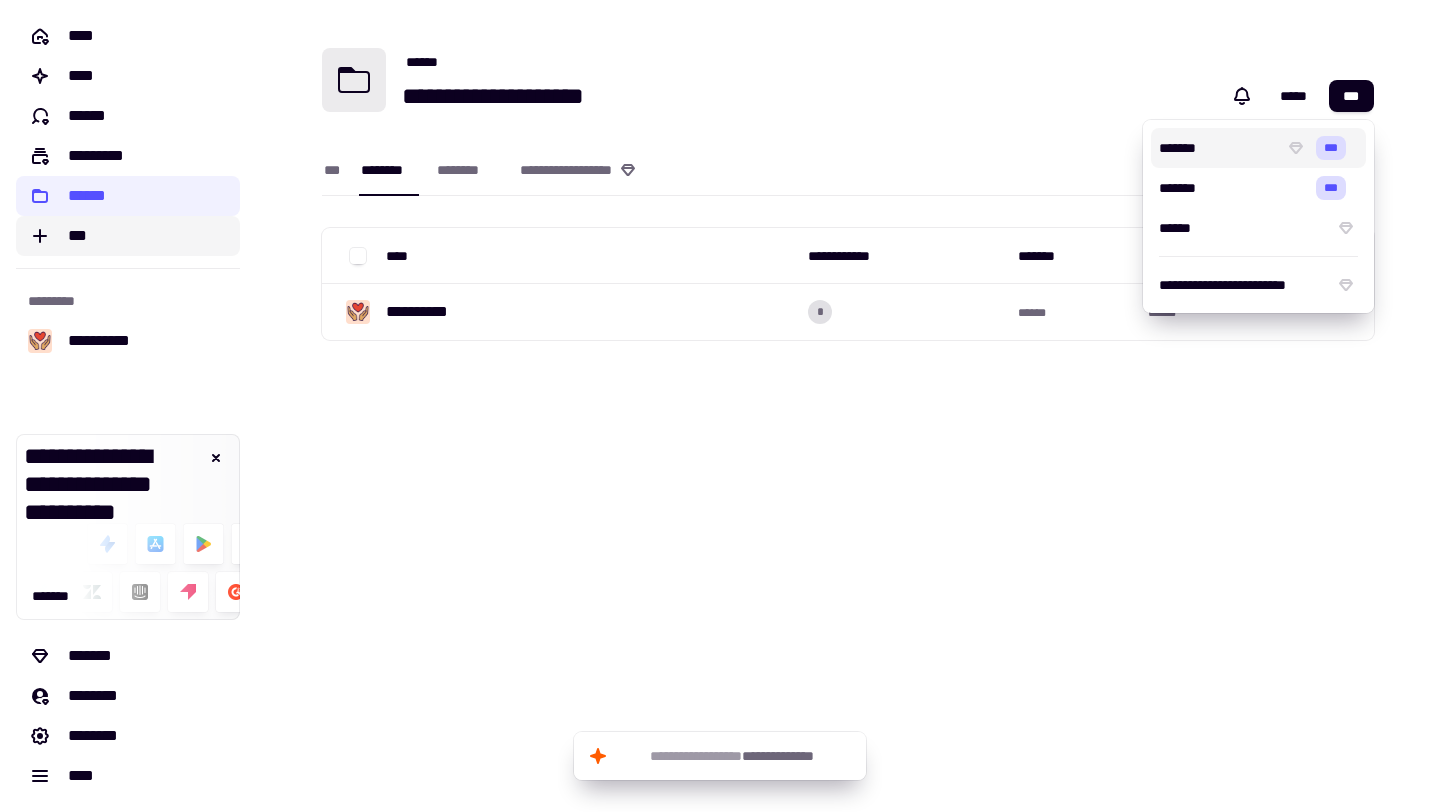 click on "***" 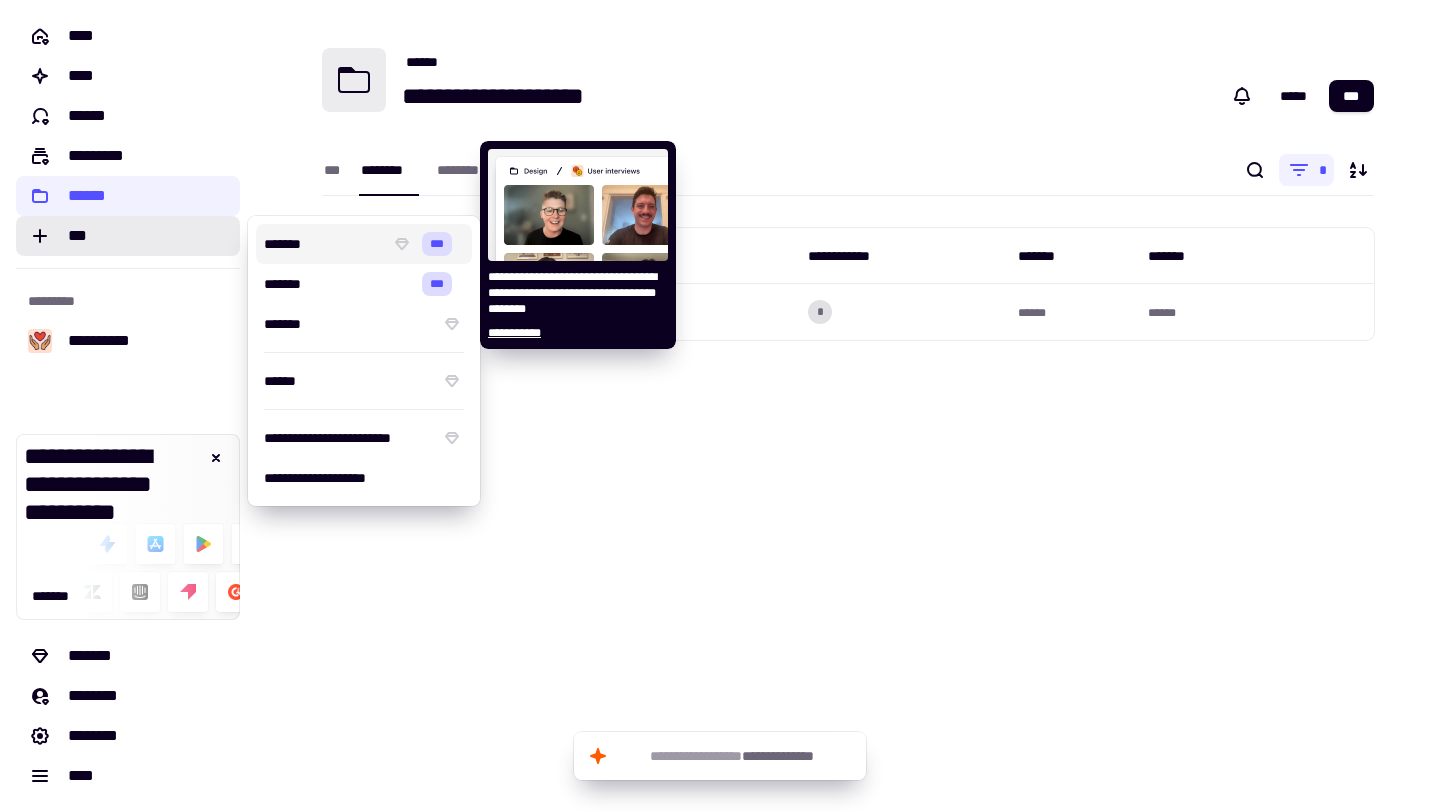 click on "*******" at bounding box center (323, 244) 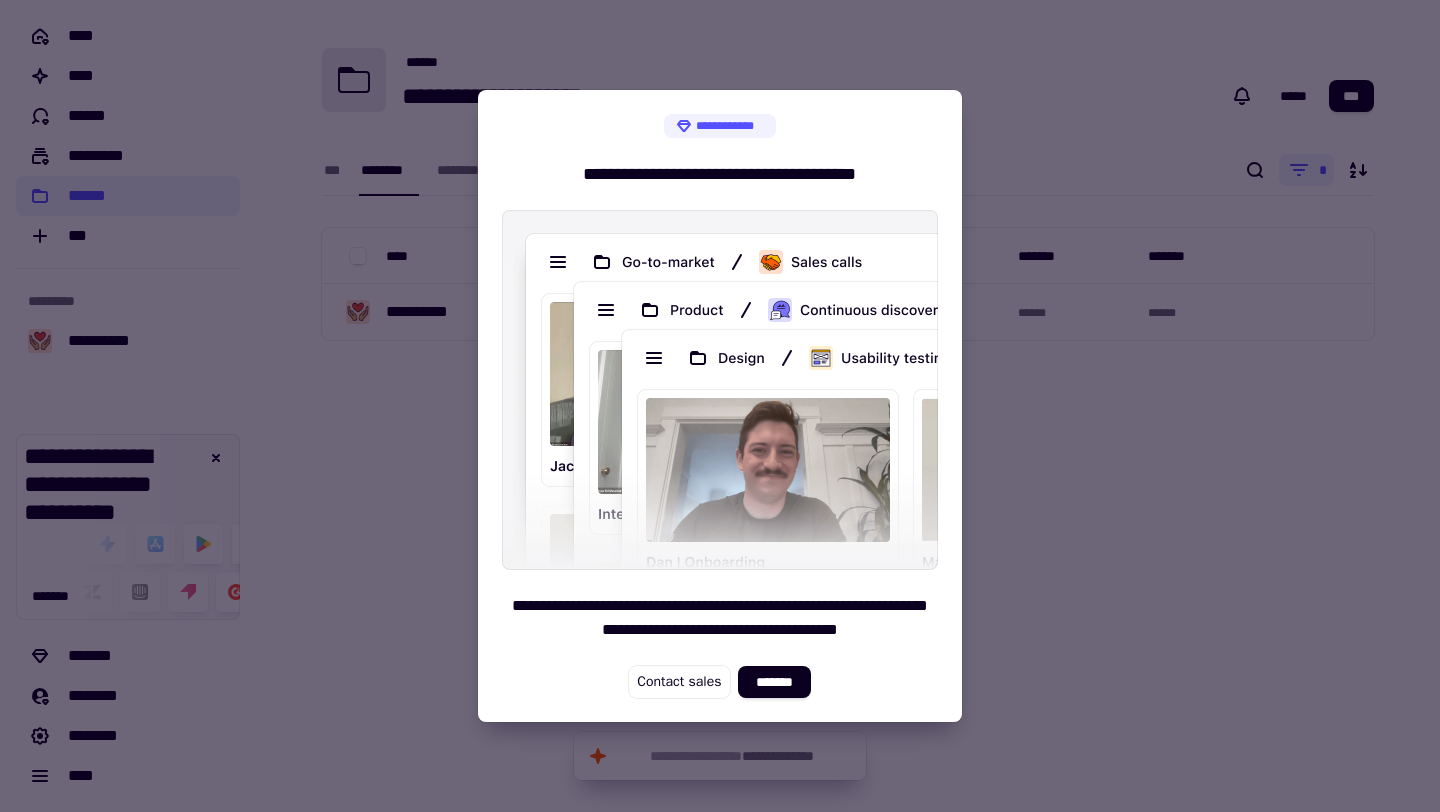 click at bounding box center [720, 406] 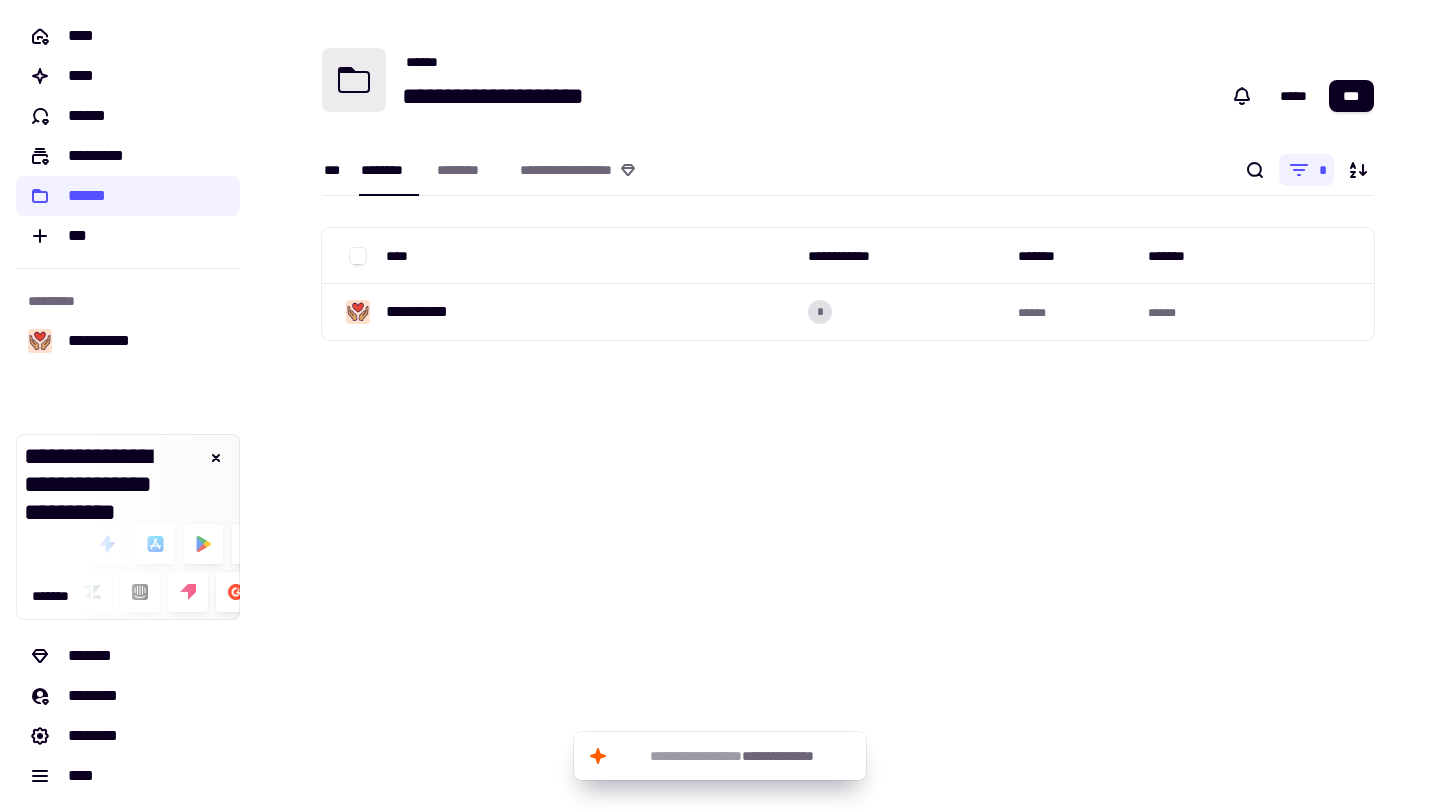 click on "***" at bounding box center [332, 170] 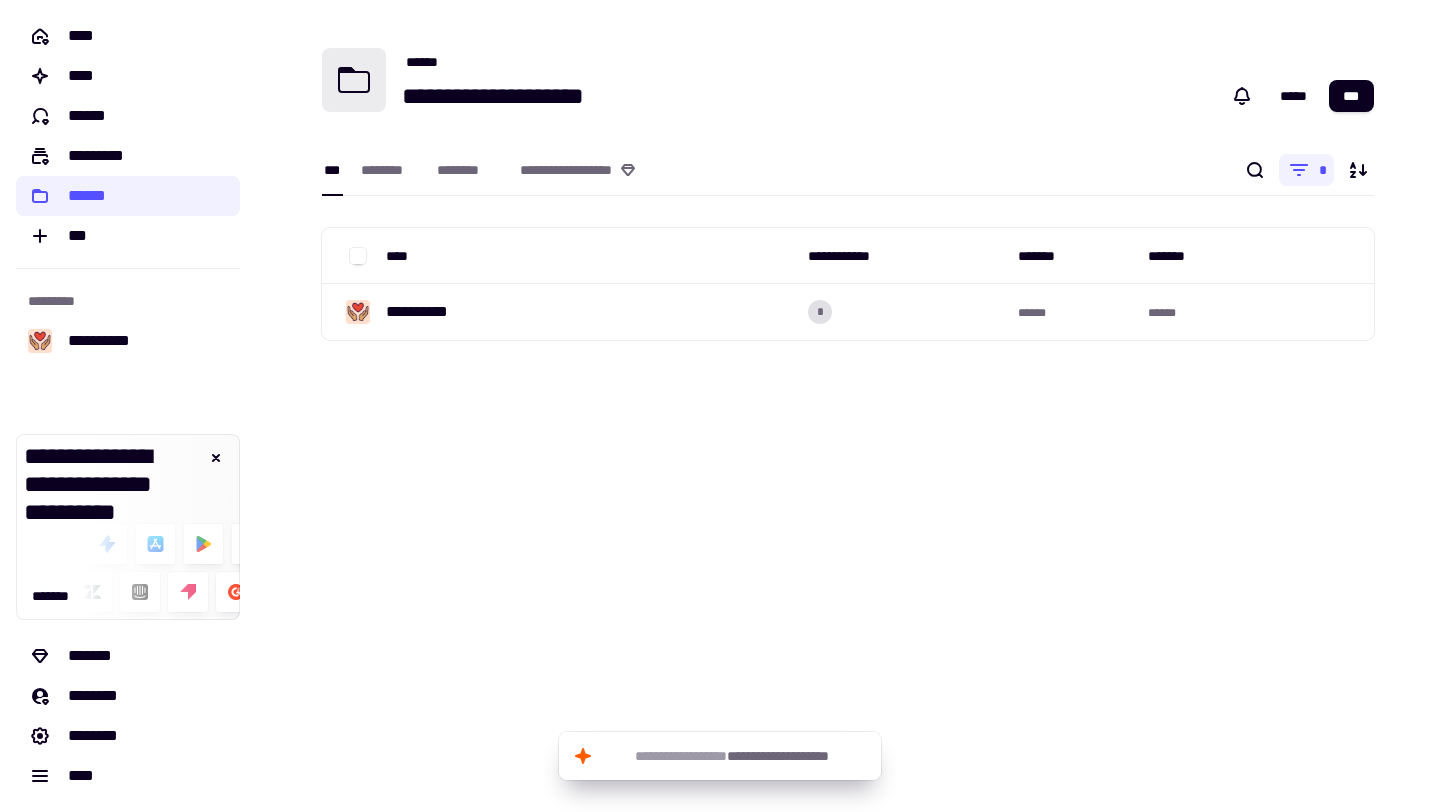 click on "**********" 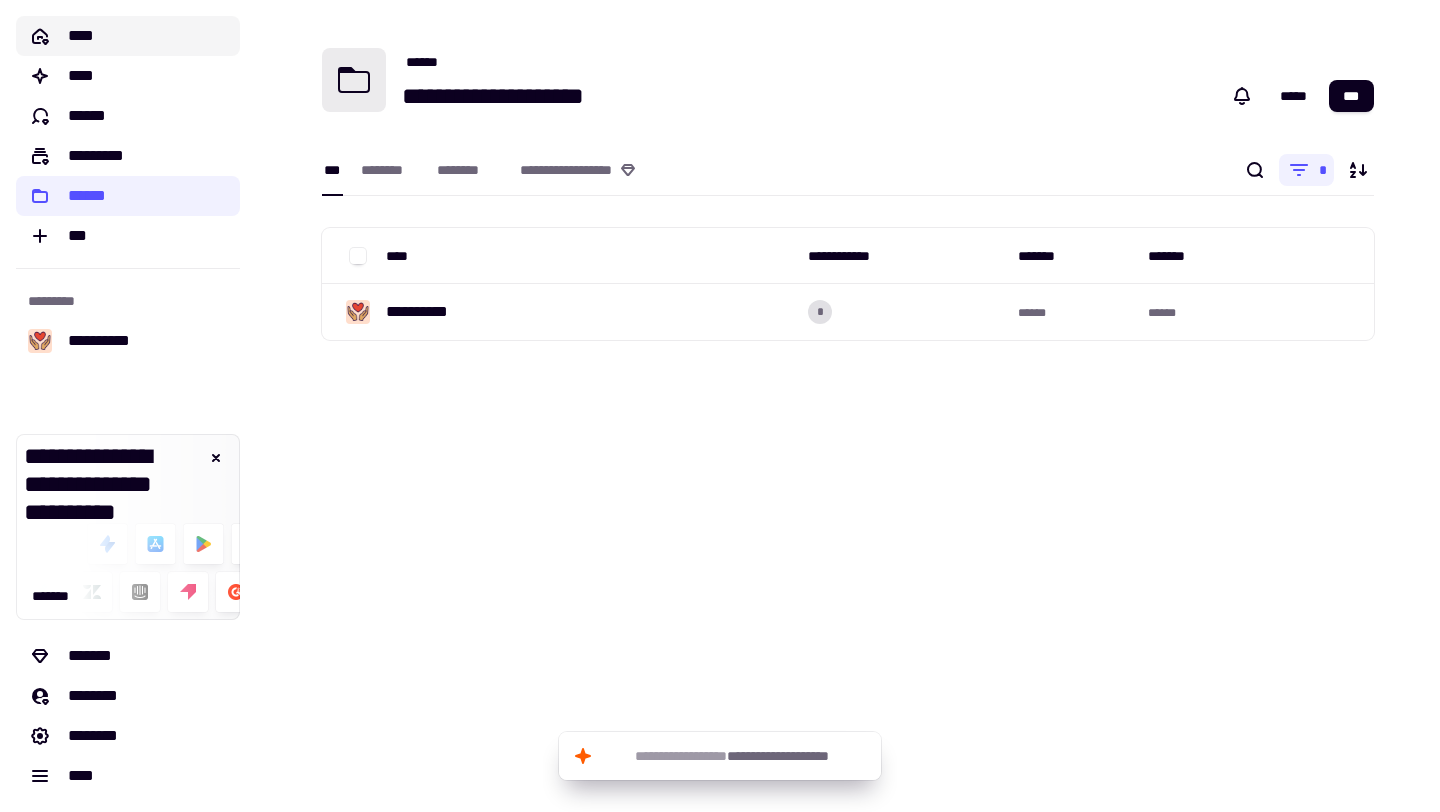 click on "****" 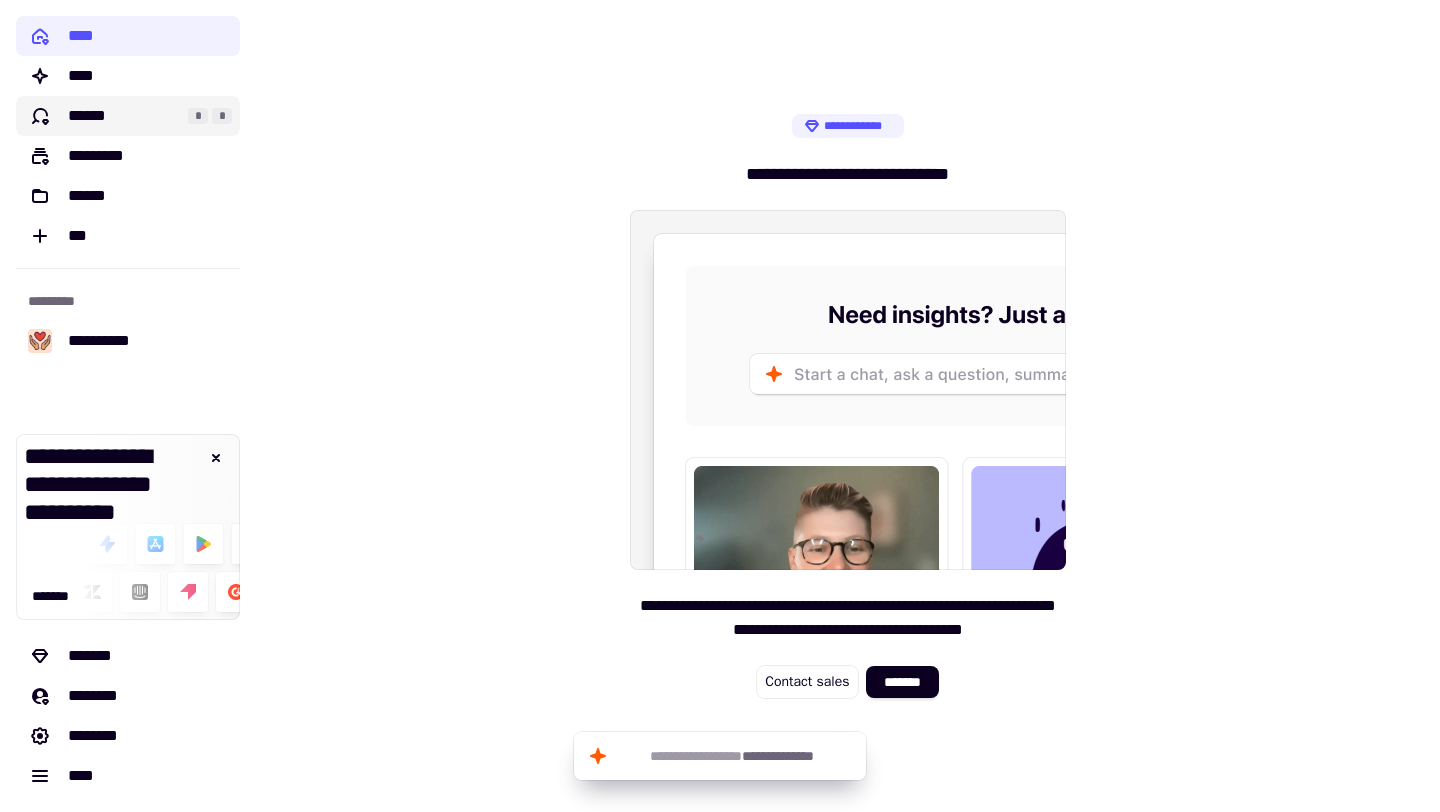 click on "******" 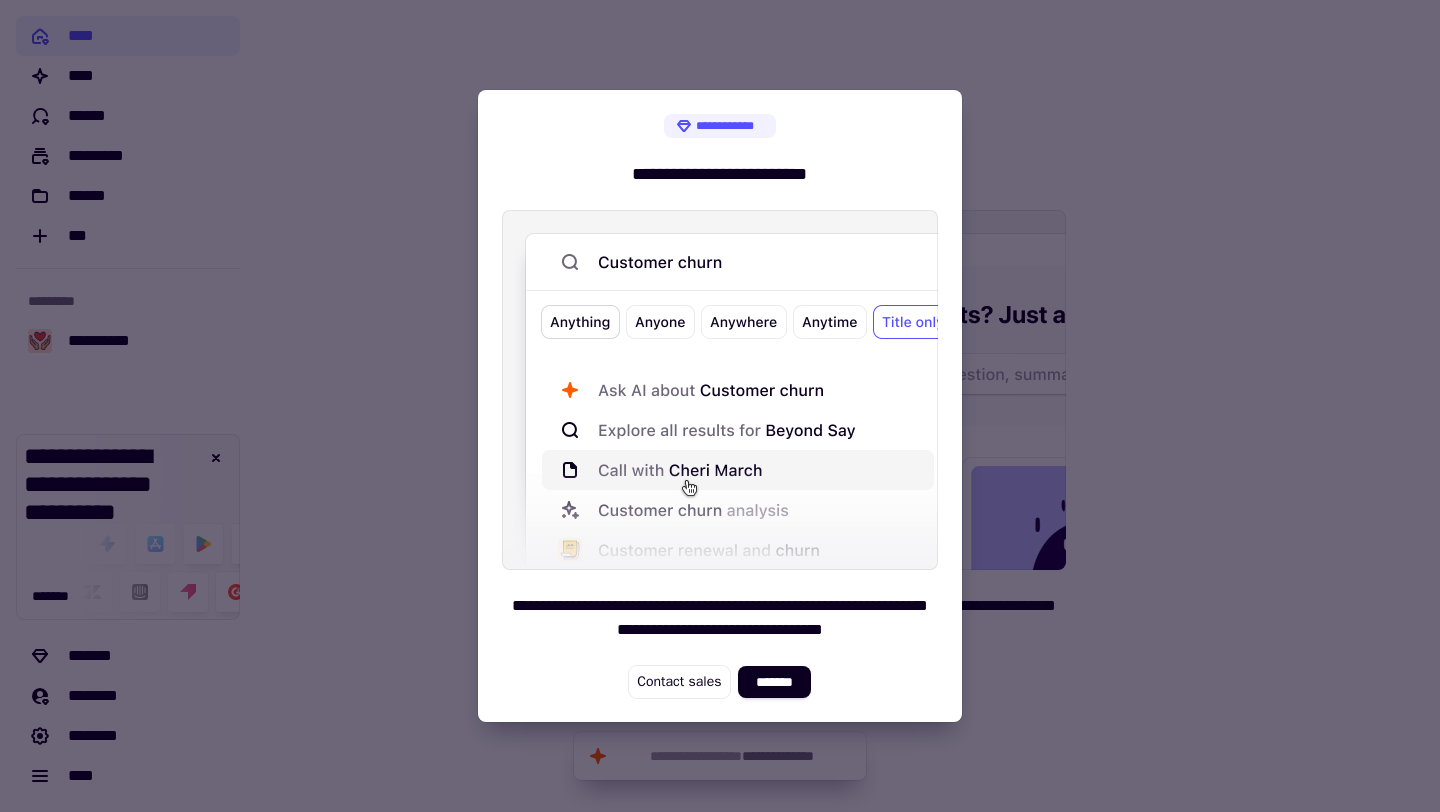 click at bounding box center [720, 406] 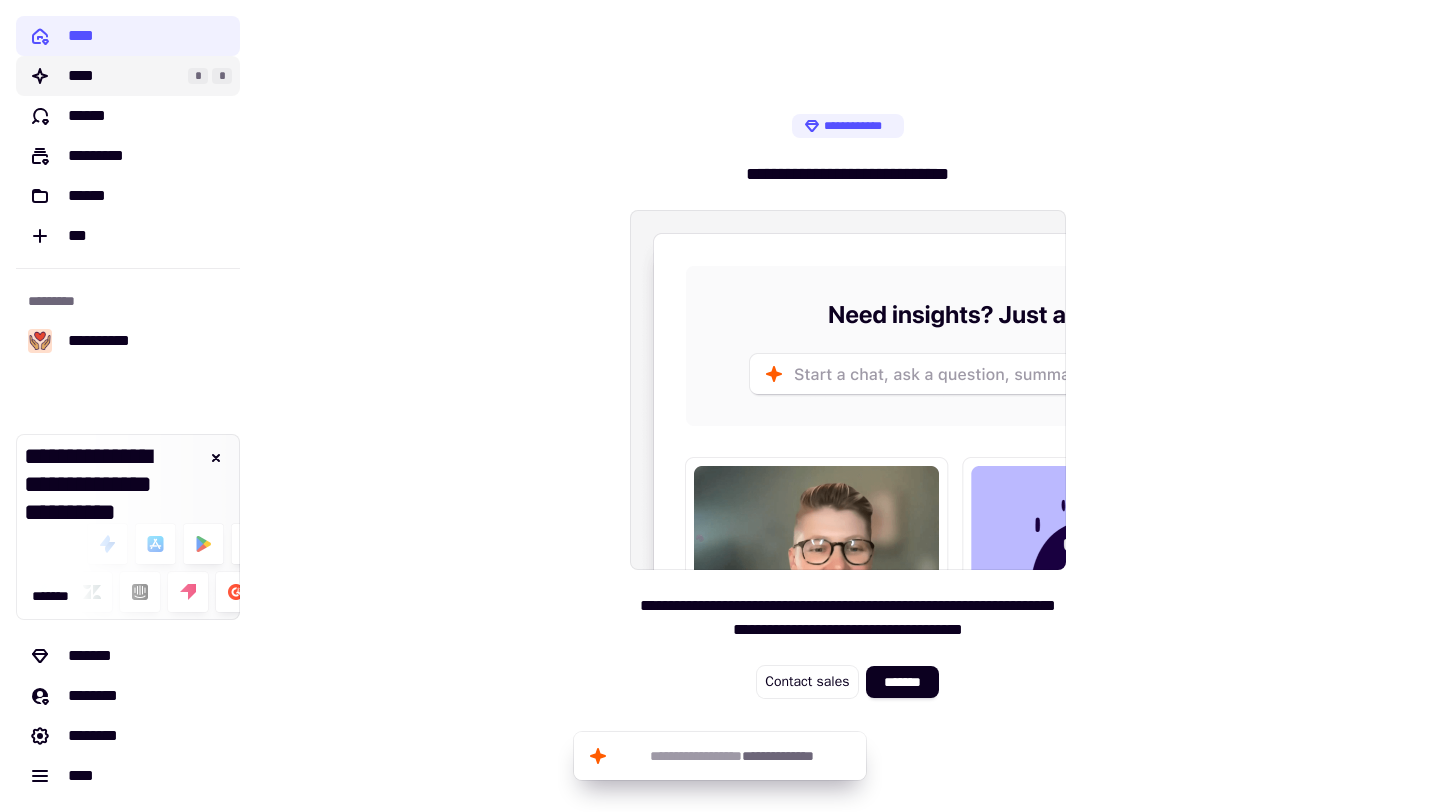 click on "****" 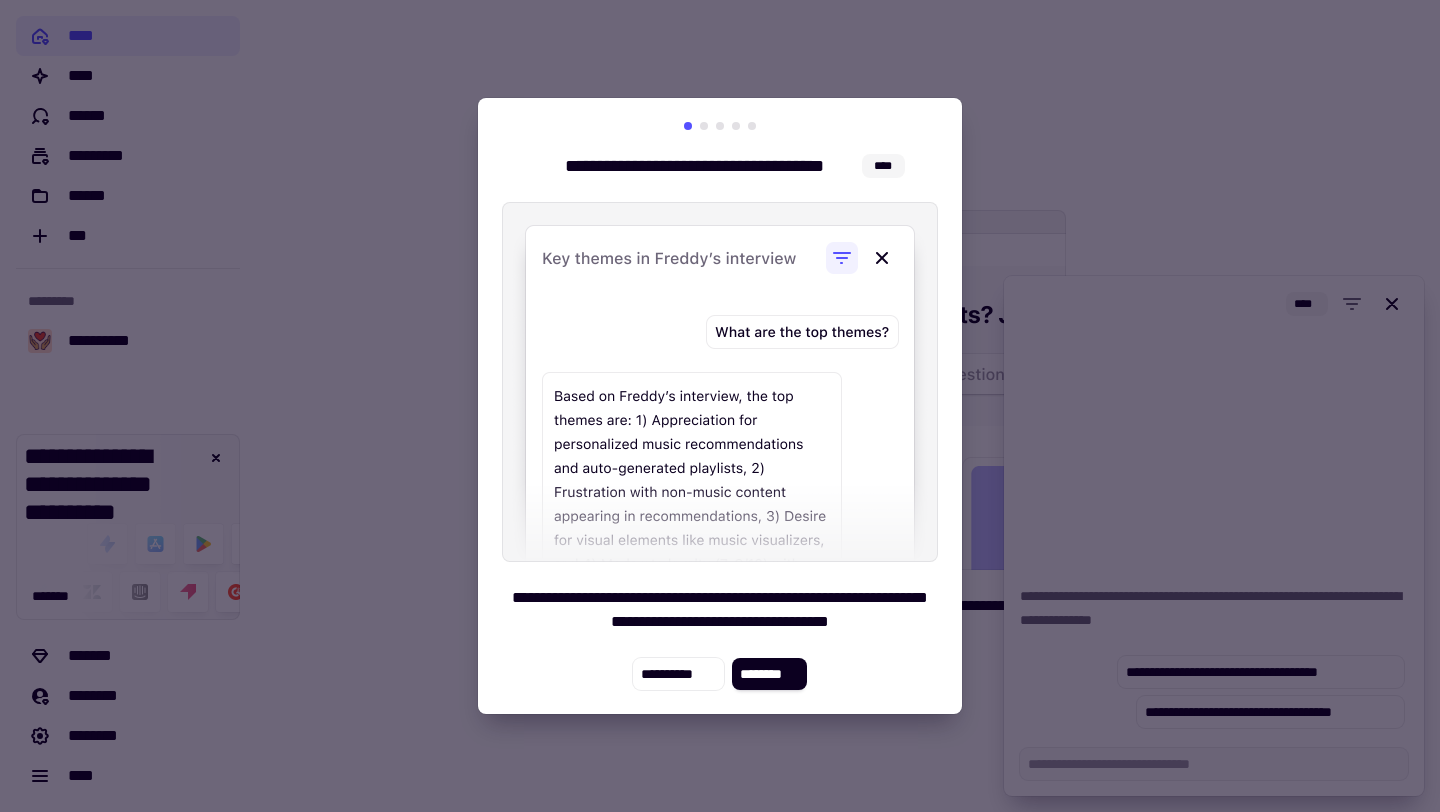 click at bounding box center (720, 382) 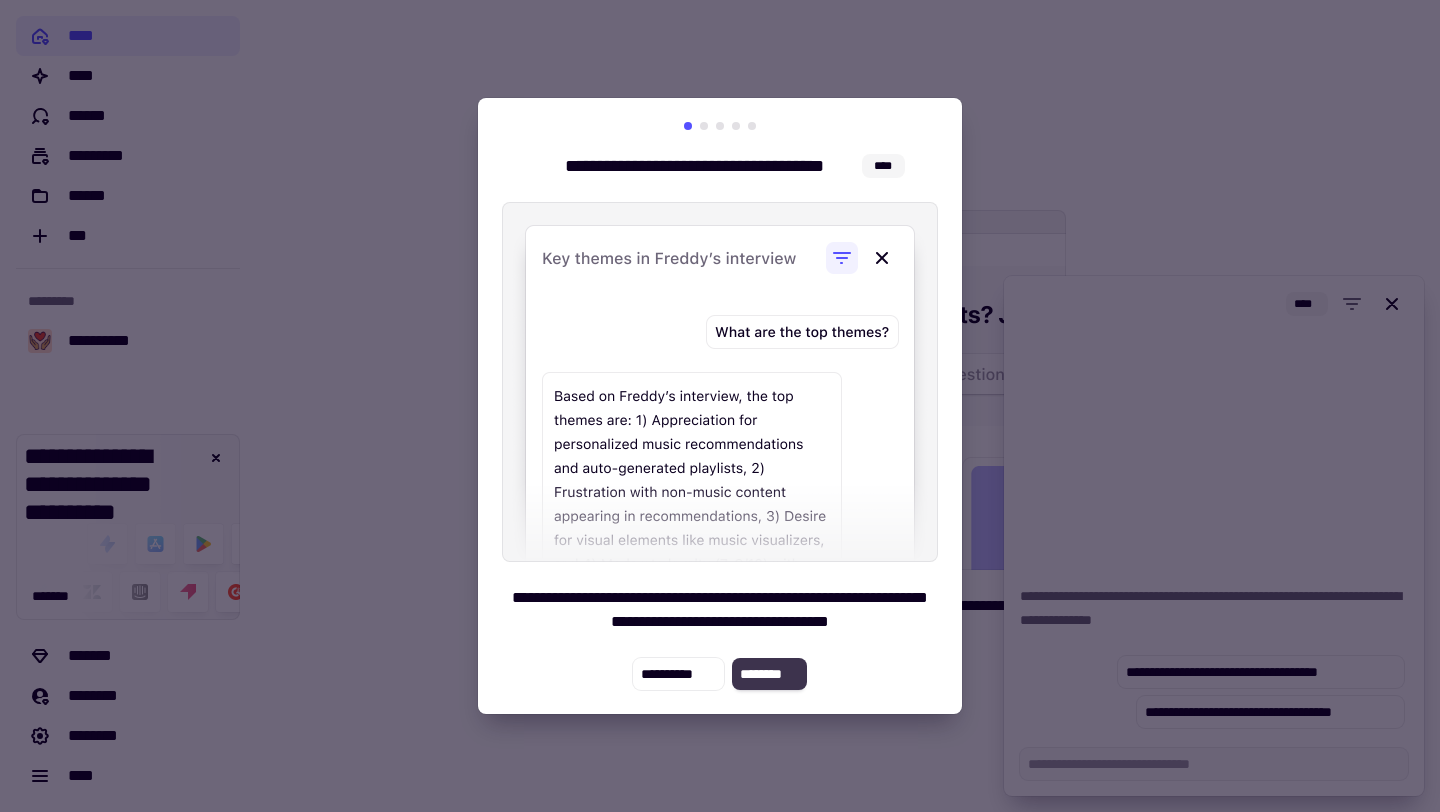 click on "********" 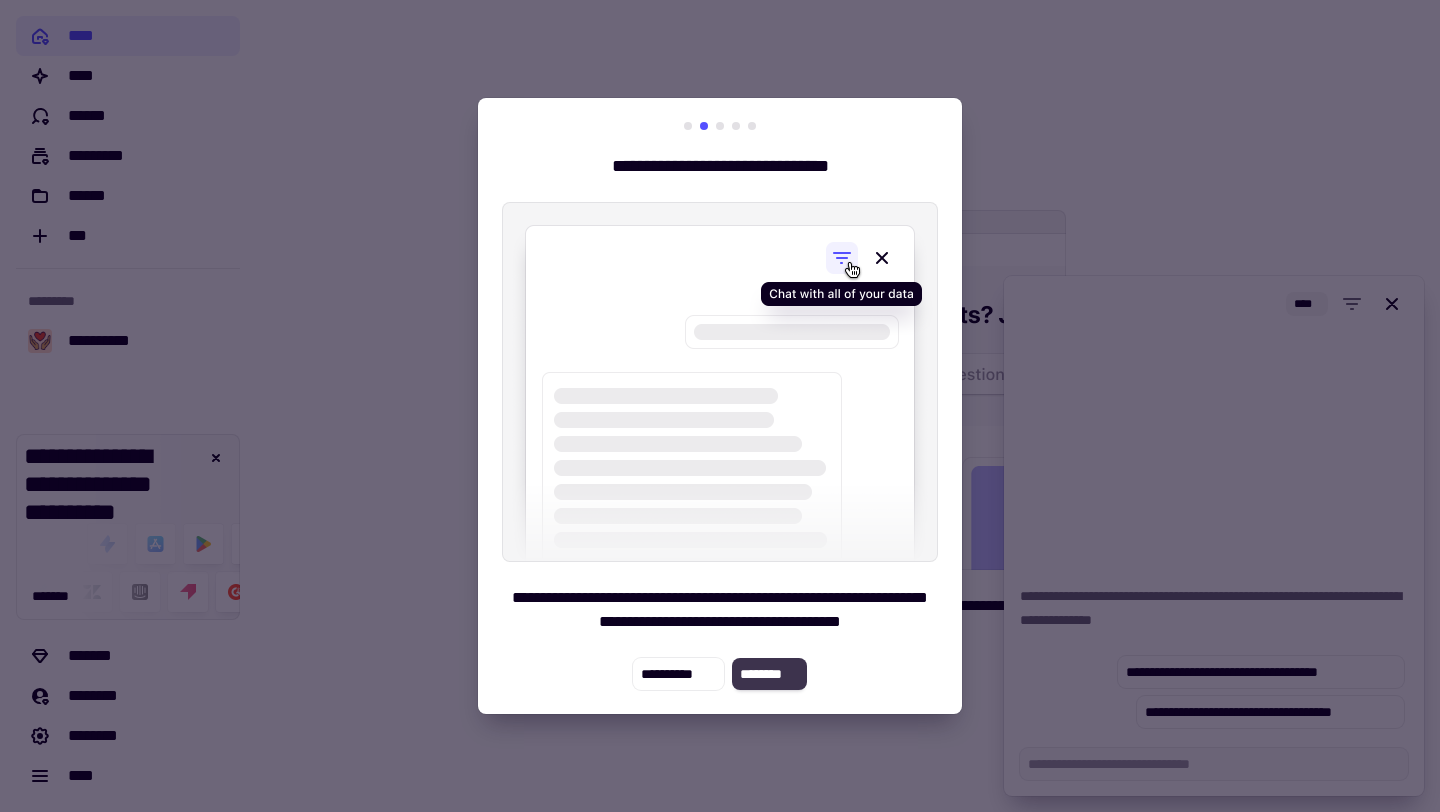 click on "********" 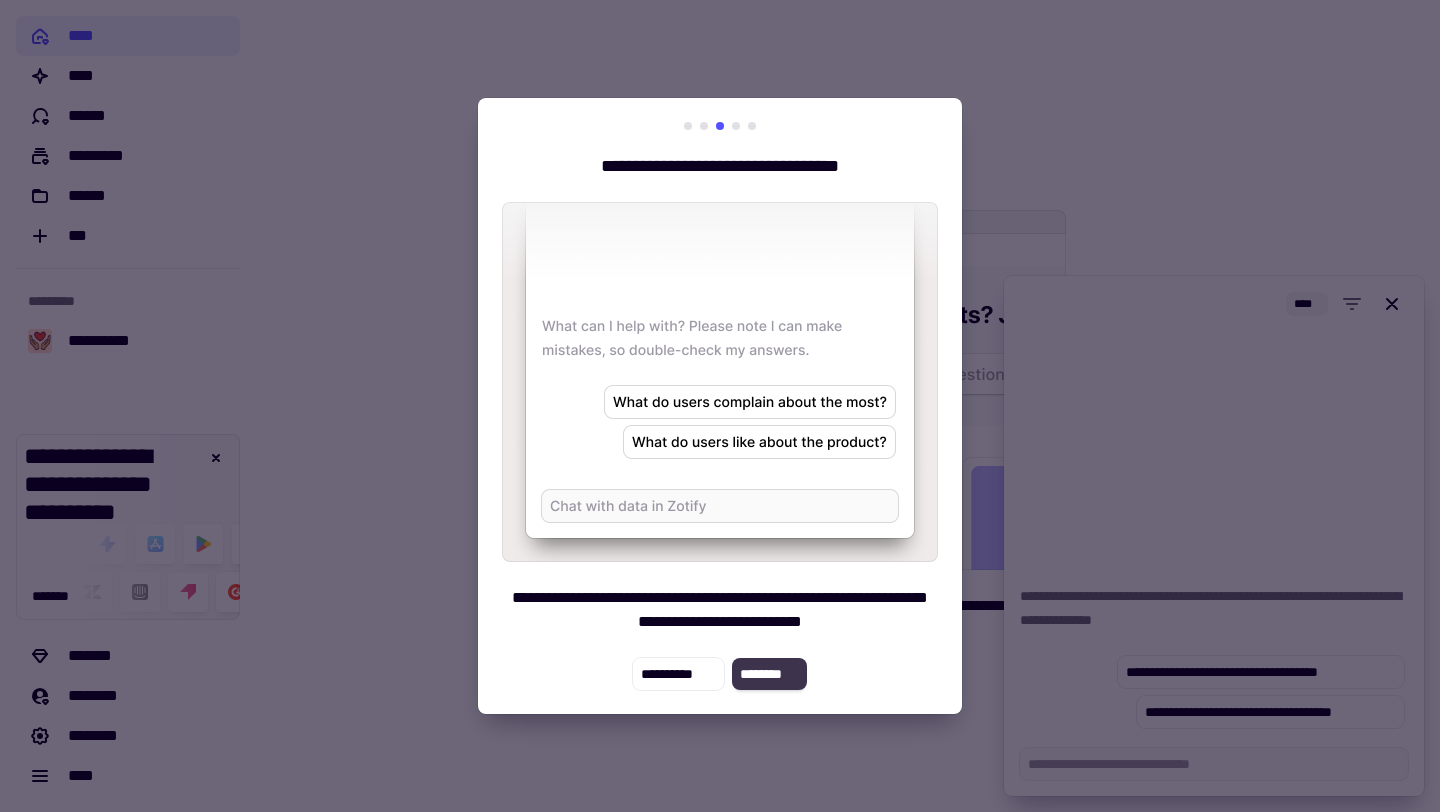 click on "********" 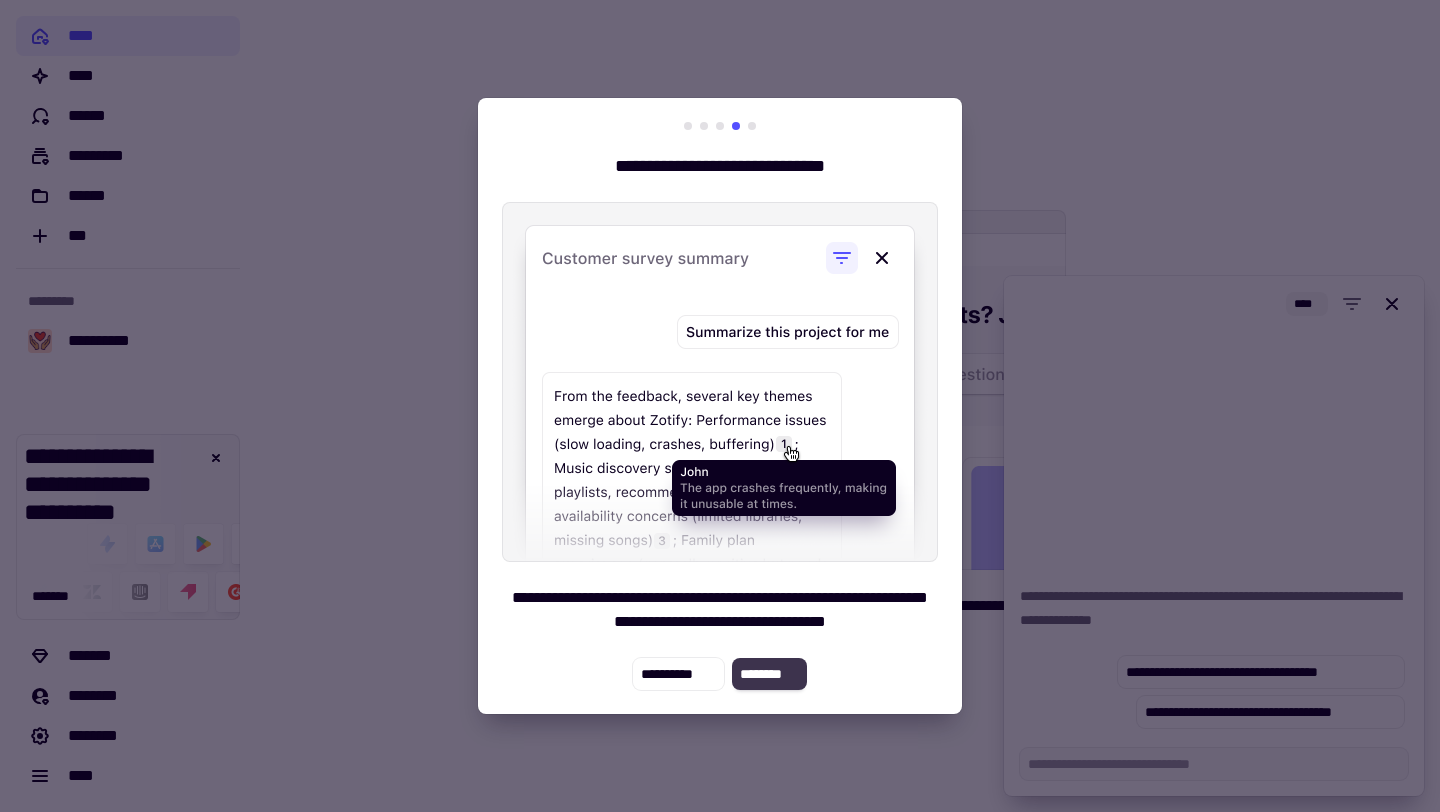 click on "********" 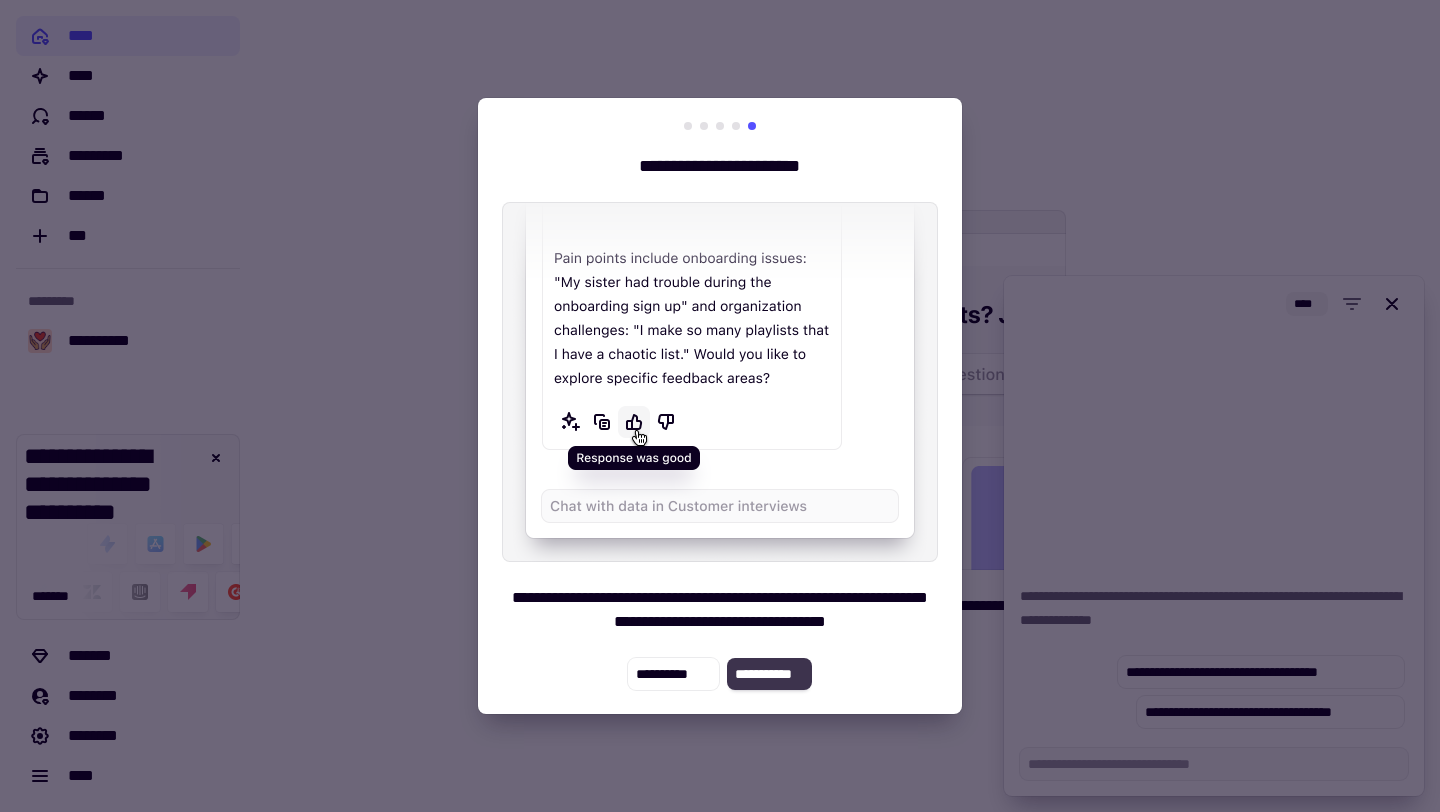 click on "**********" 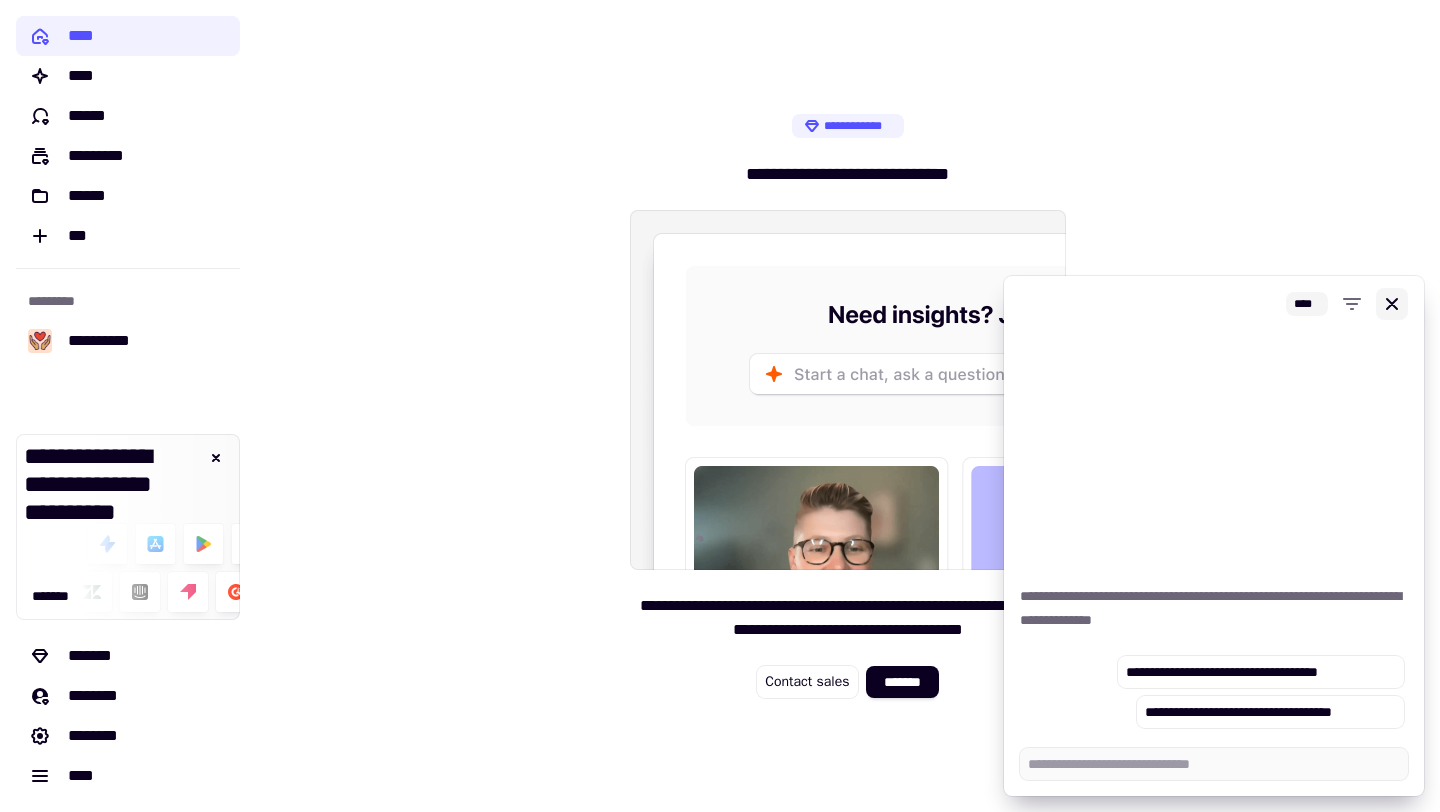 click 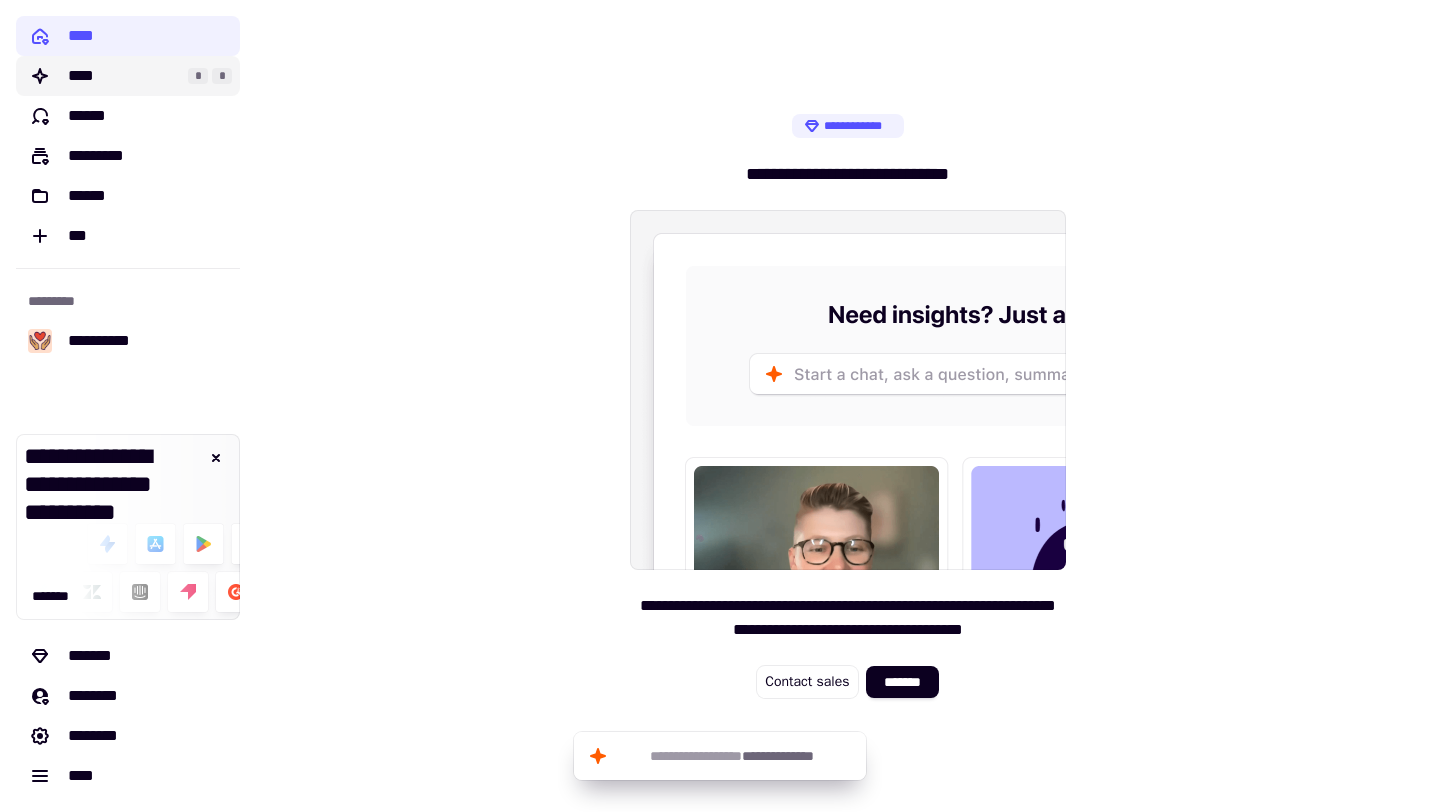 click on "**** * *" 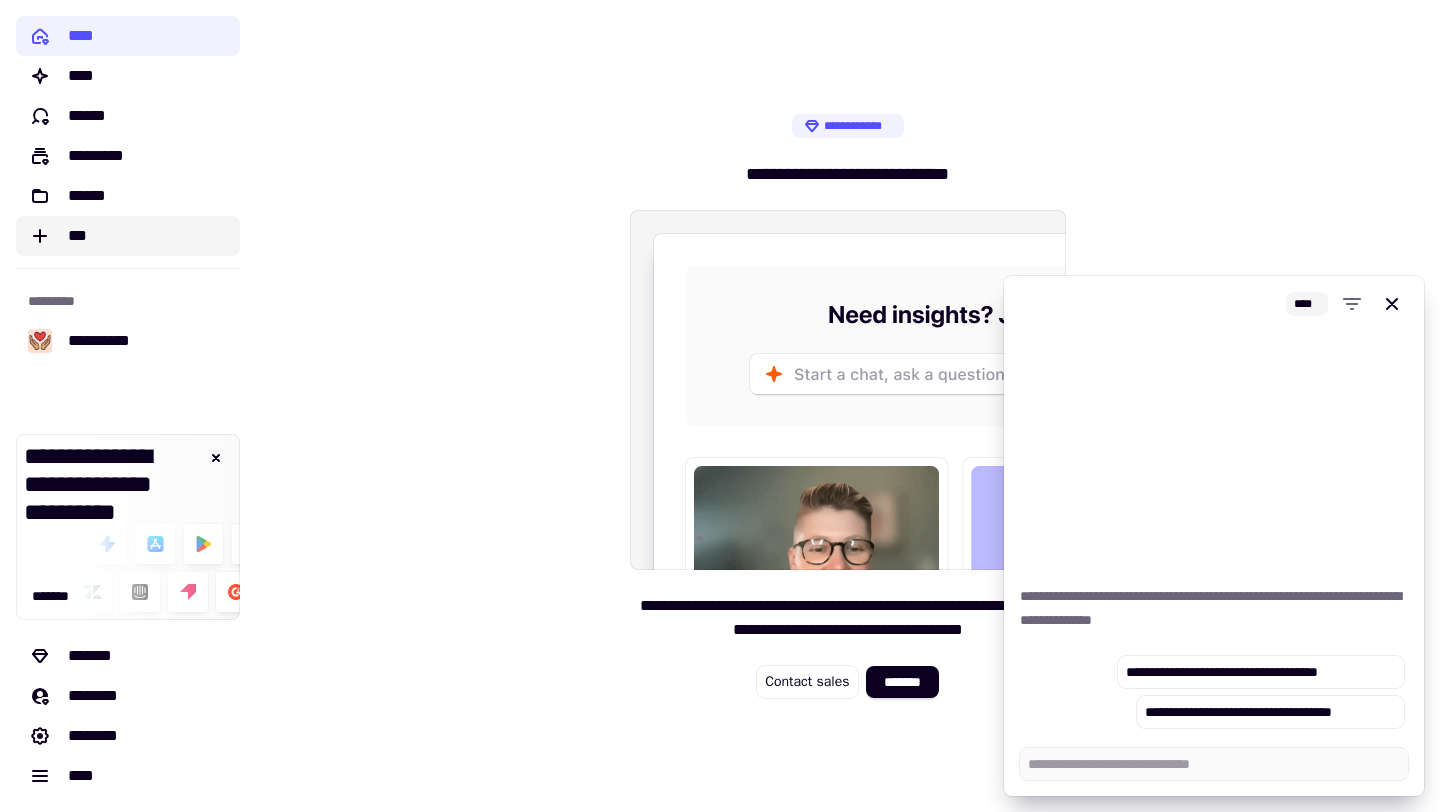 click on "***" 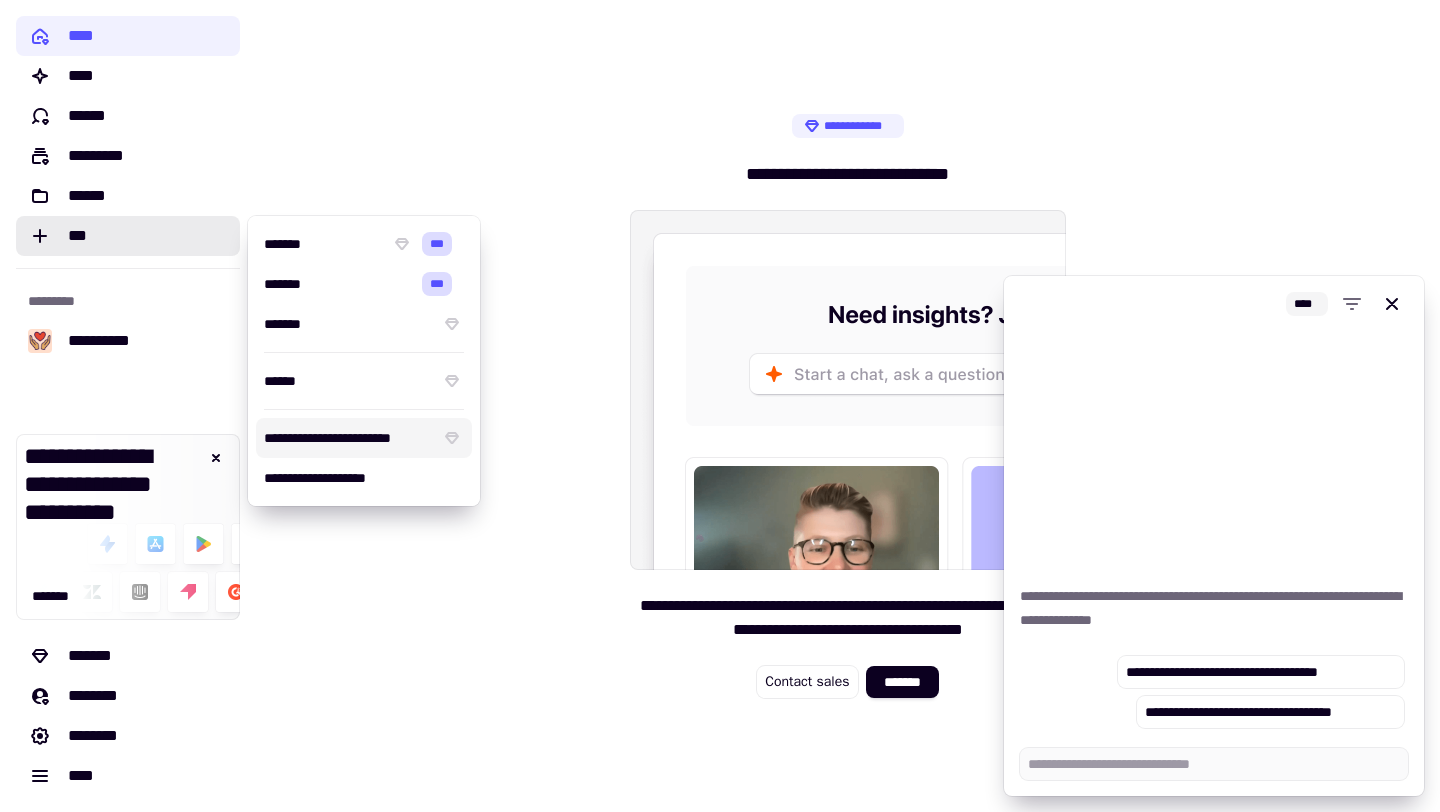 click on "**********" at bounding box center [348, 438] 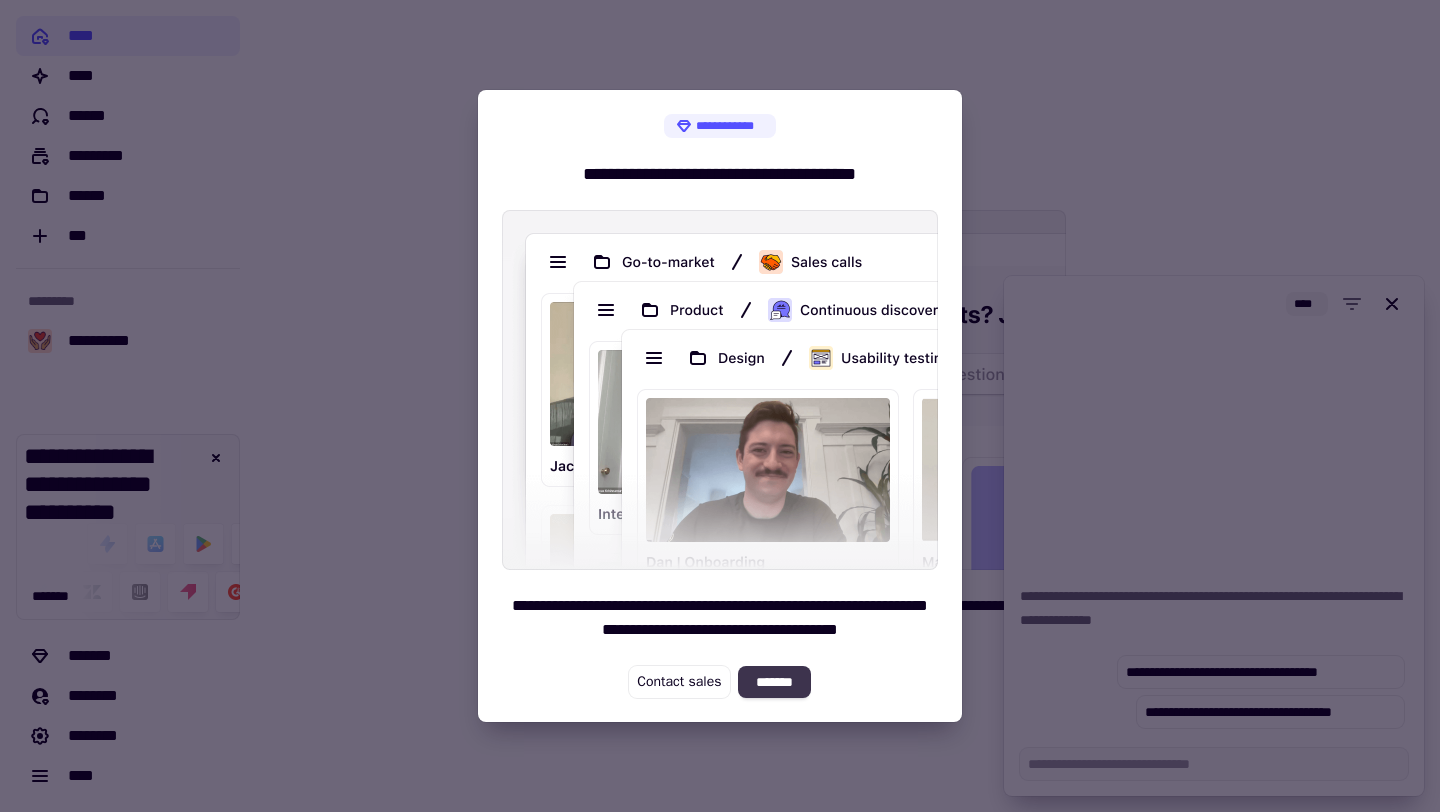 click on "*******" 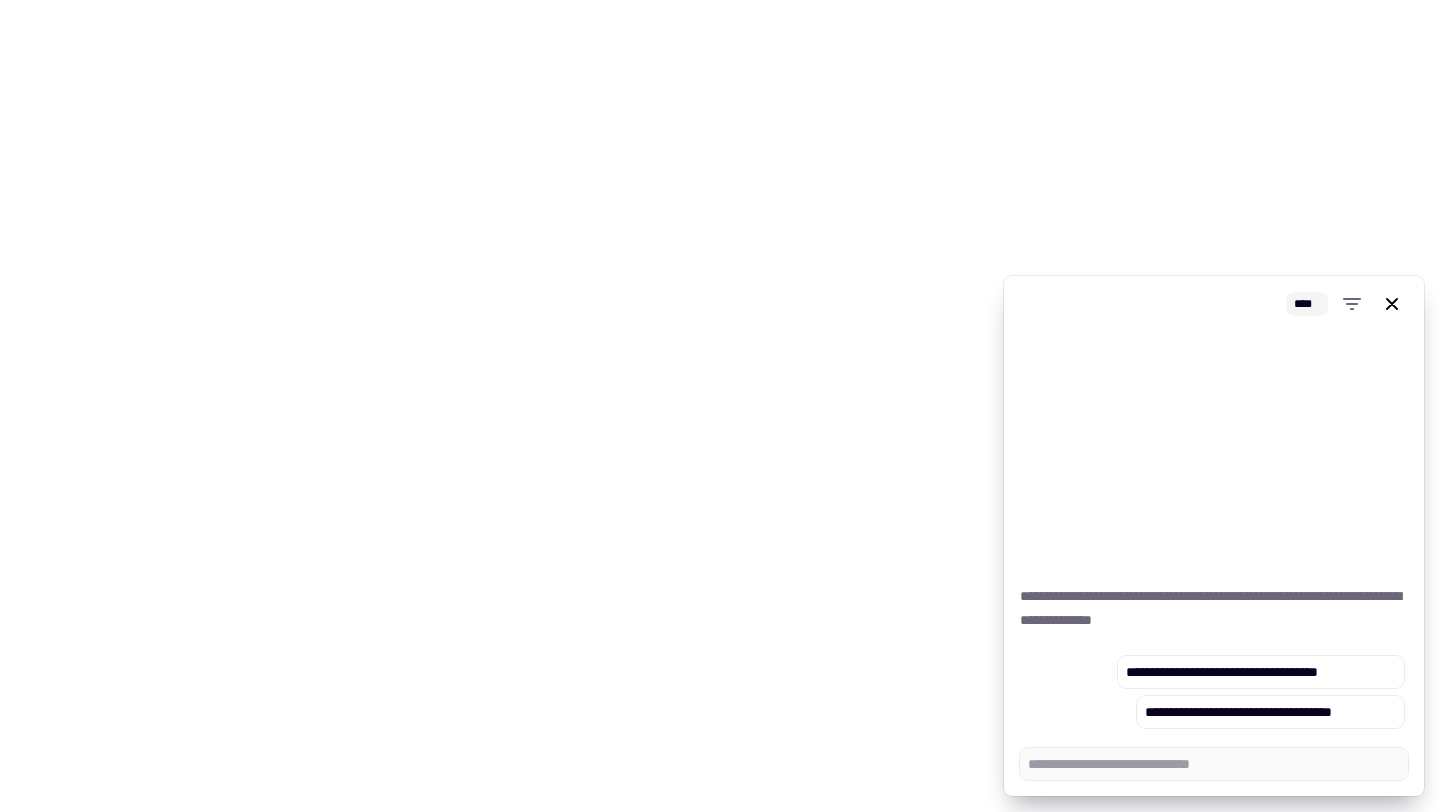 type on "*" 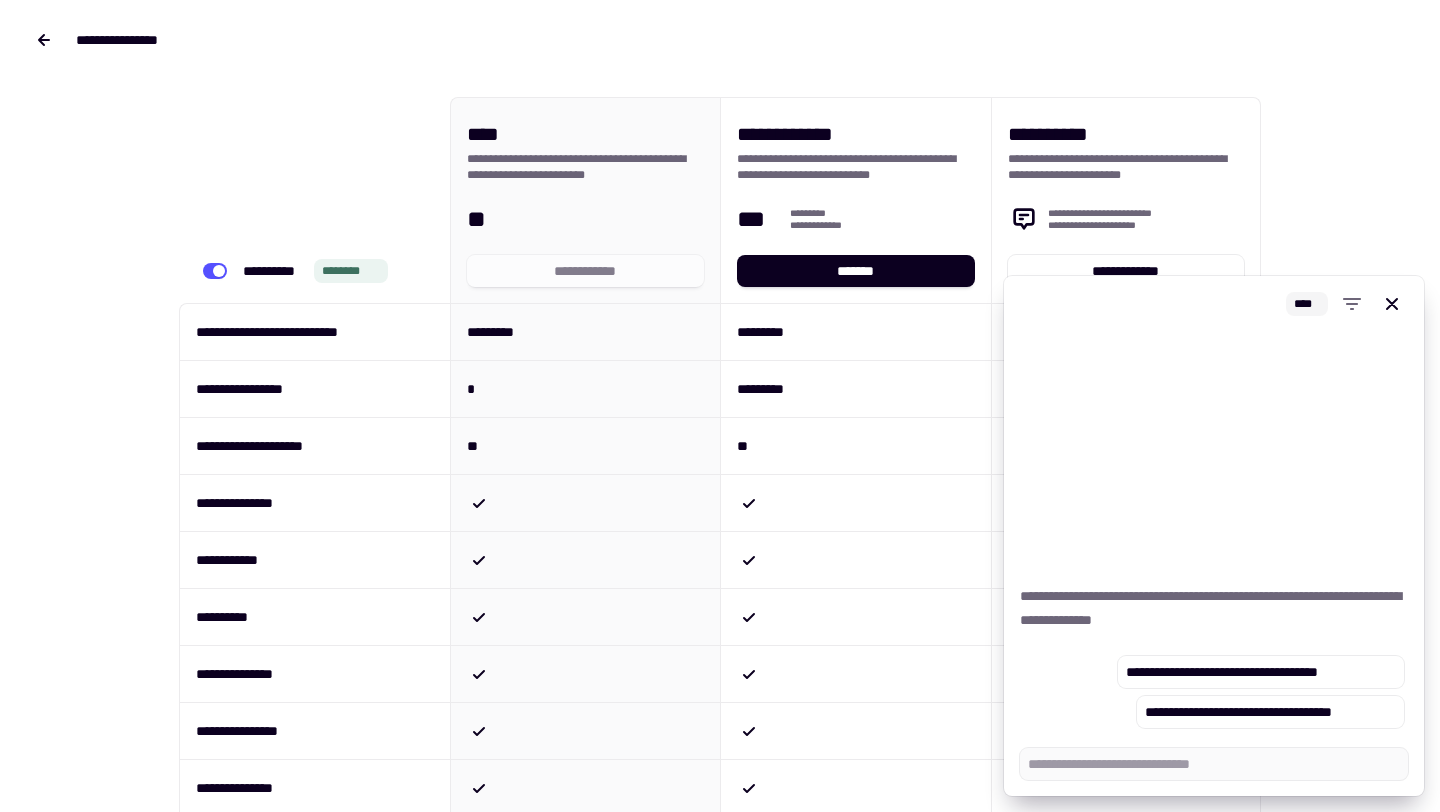 click on "**" at bounding box center [585, 445] 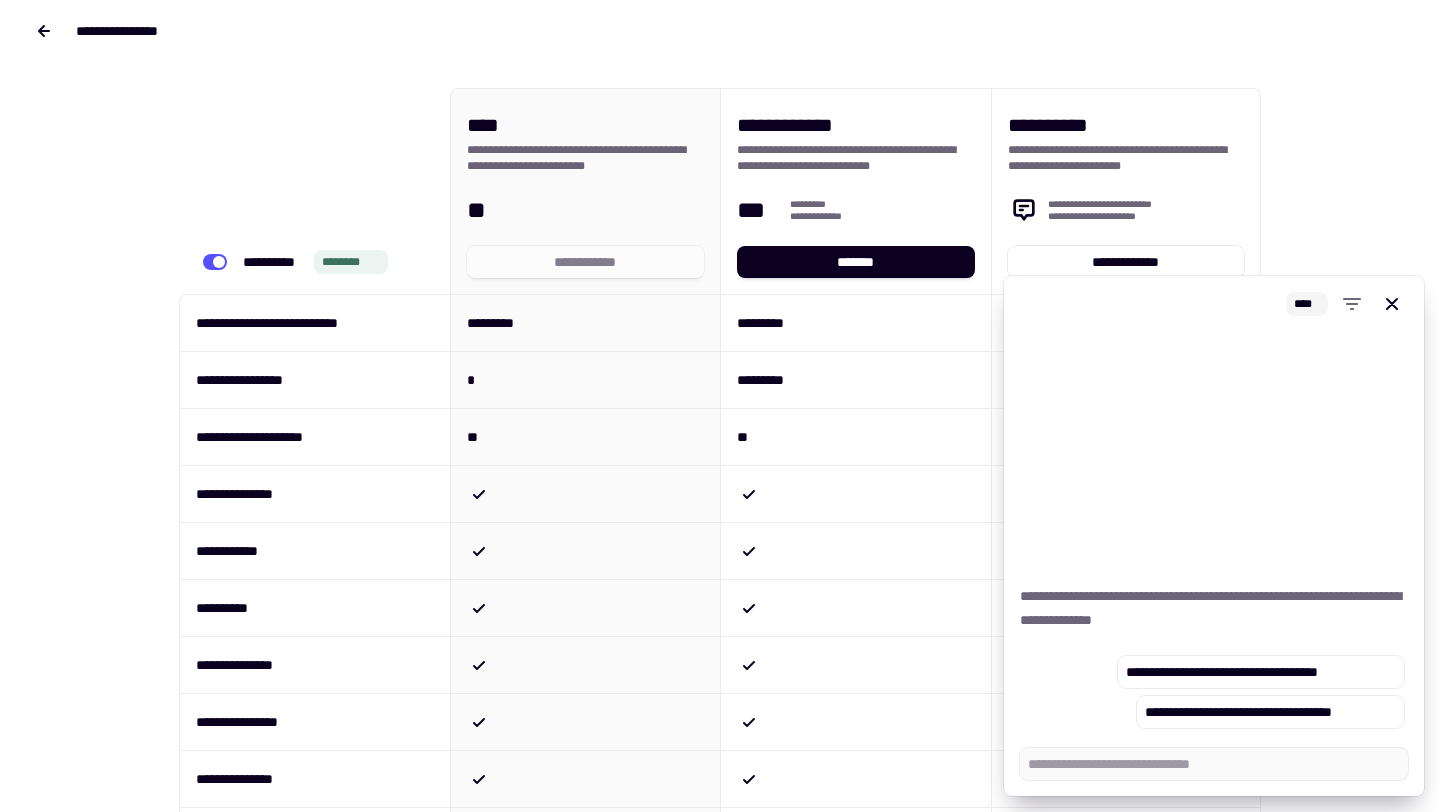 scroll, scrollTop: 0, scrollLeft: 0, axis: both 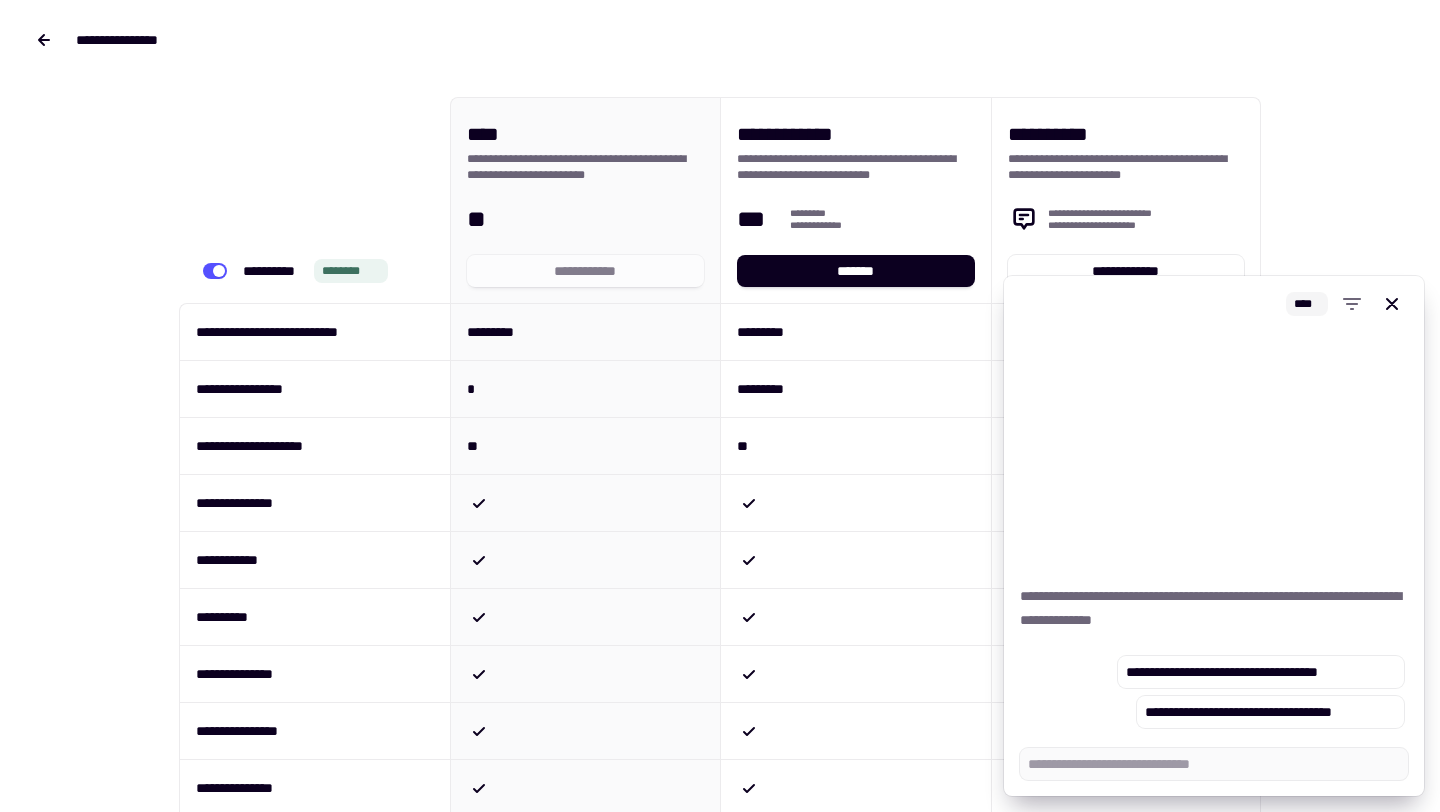 click on "**********" at bounding box center [314, 331] 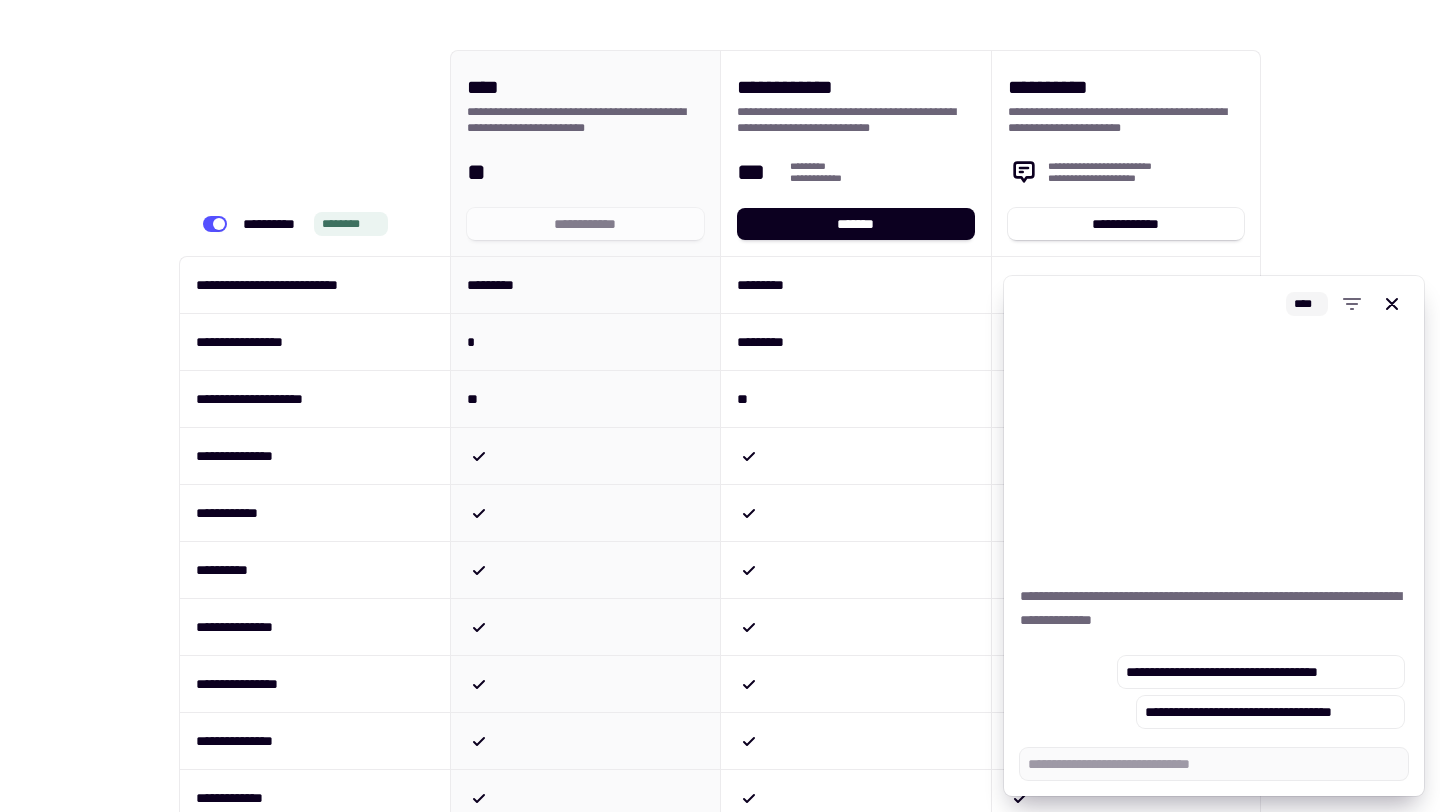scroll, scrollTop: 40, scrollLeft: 0, axis: vertical 